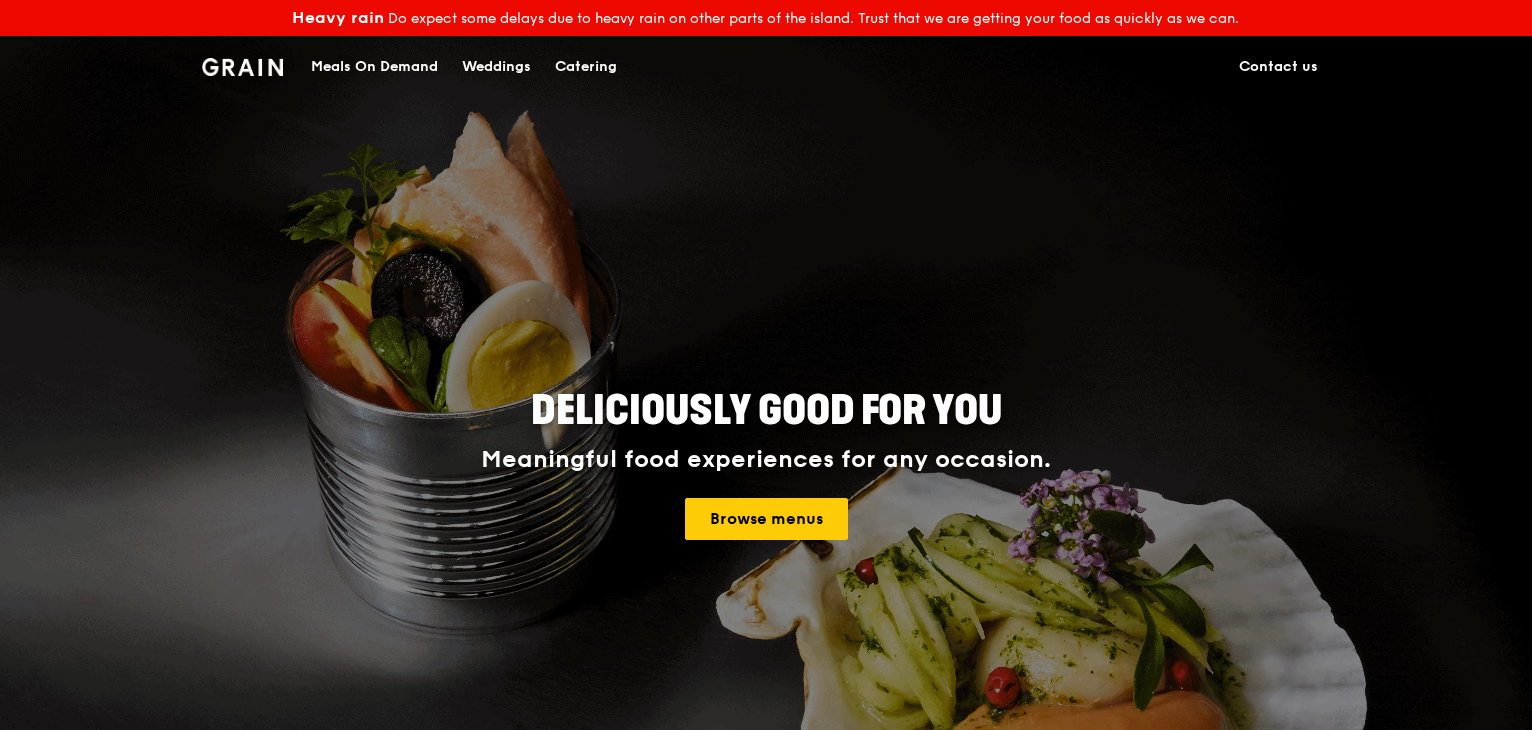 scroll, scrollTop: 0, scrollLeft: 0, axis: both 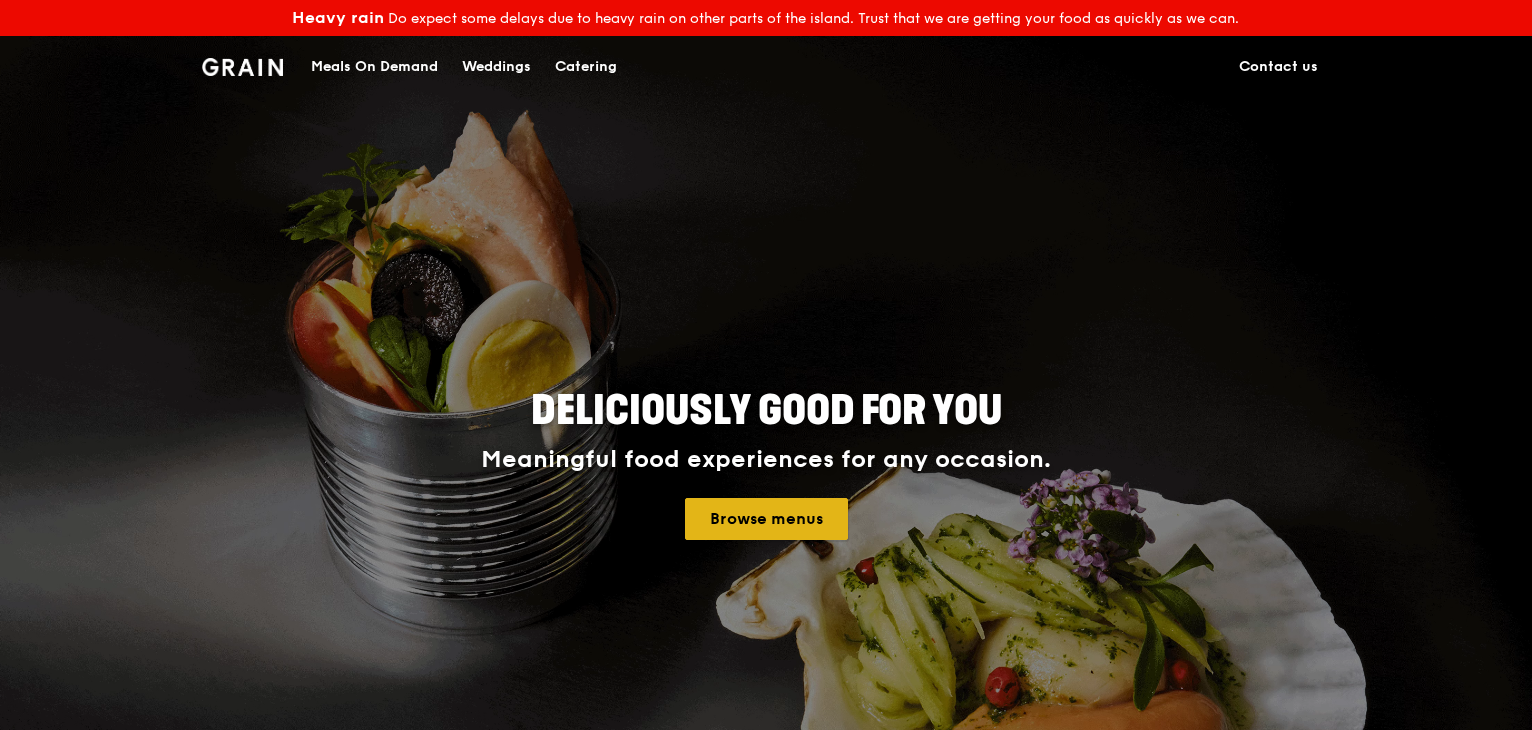 click on "Browse menus" at bounding box center [766, 519] 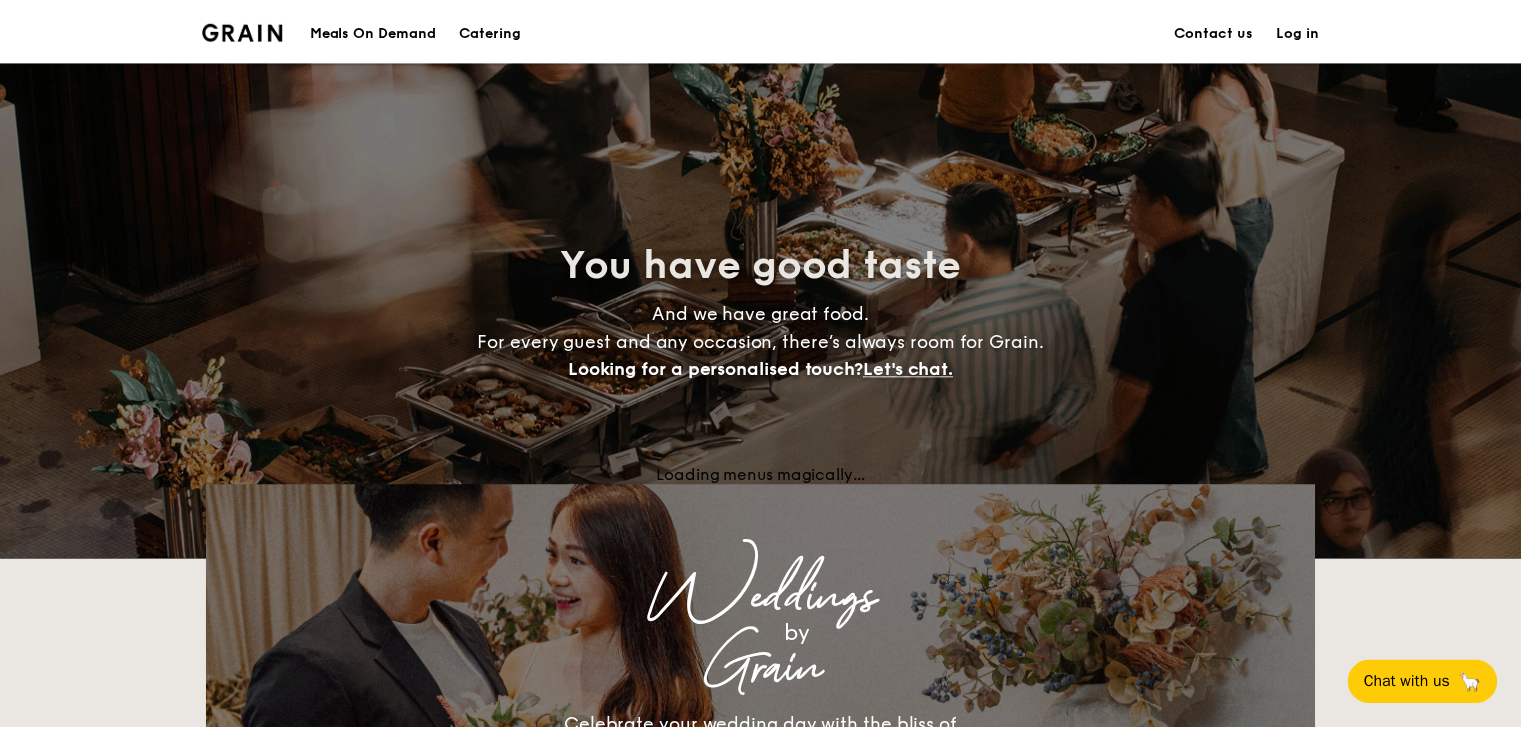 scroll, scrollTop: 0, scrollLeft: 0, axis: both 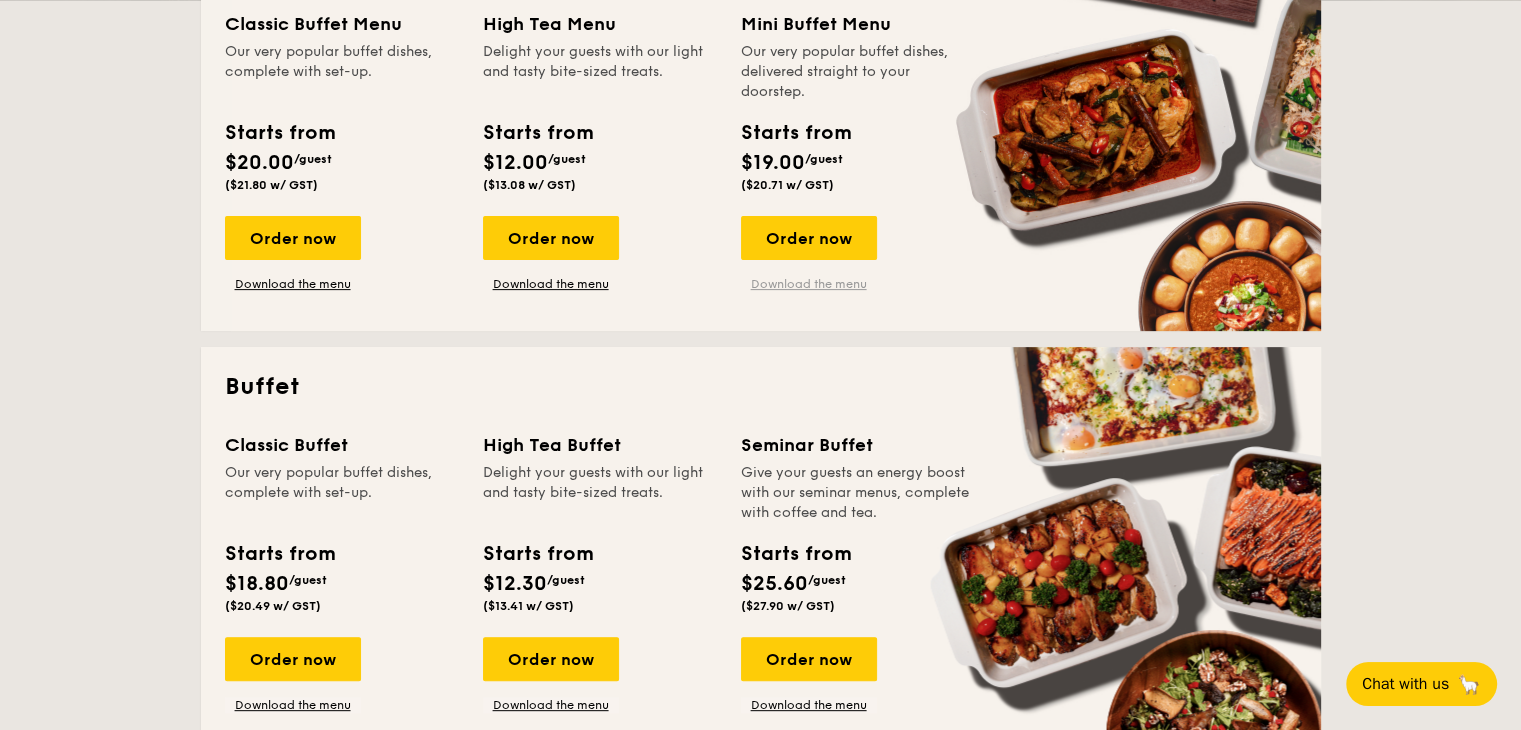 click on "Download the menu" at bounding box center (809, 284) 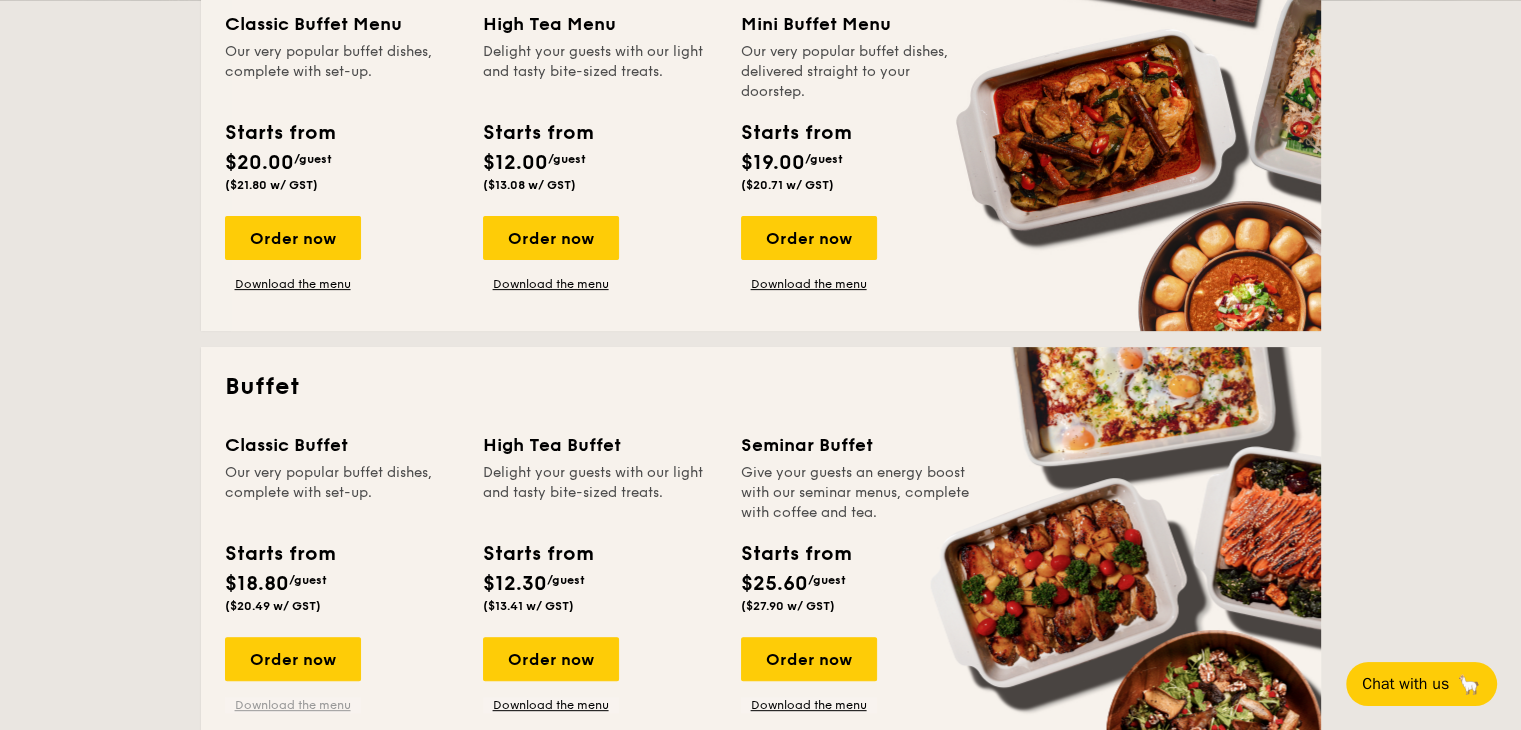 click on "Download the menu" at bounding box center (293, 705) 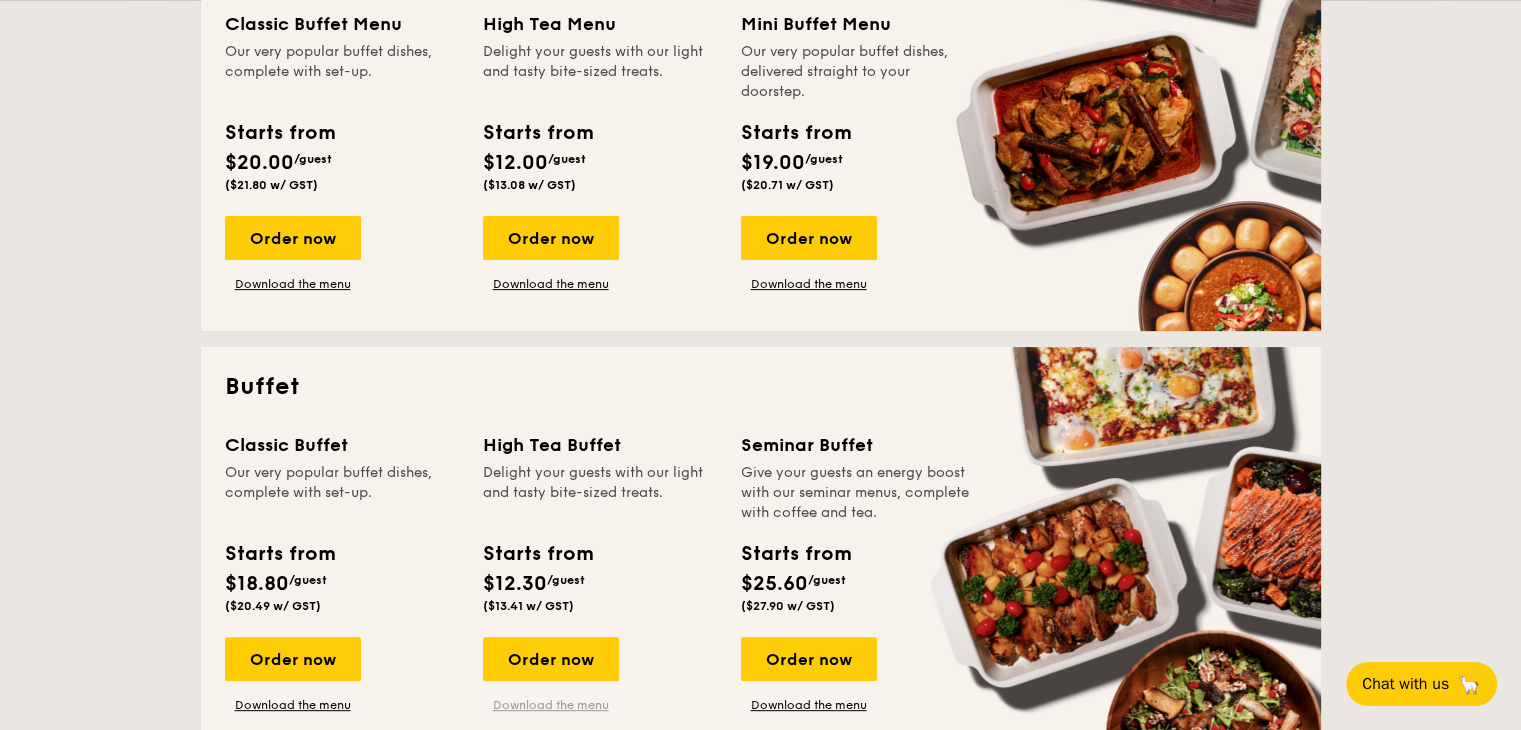 click on "Download the menu" at bounding box center [551, 705] 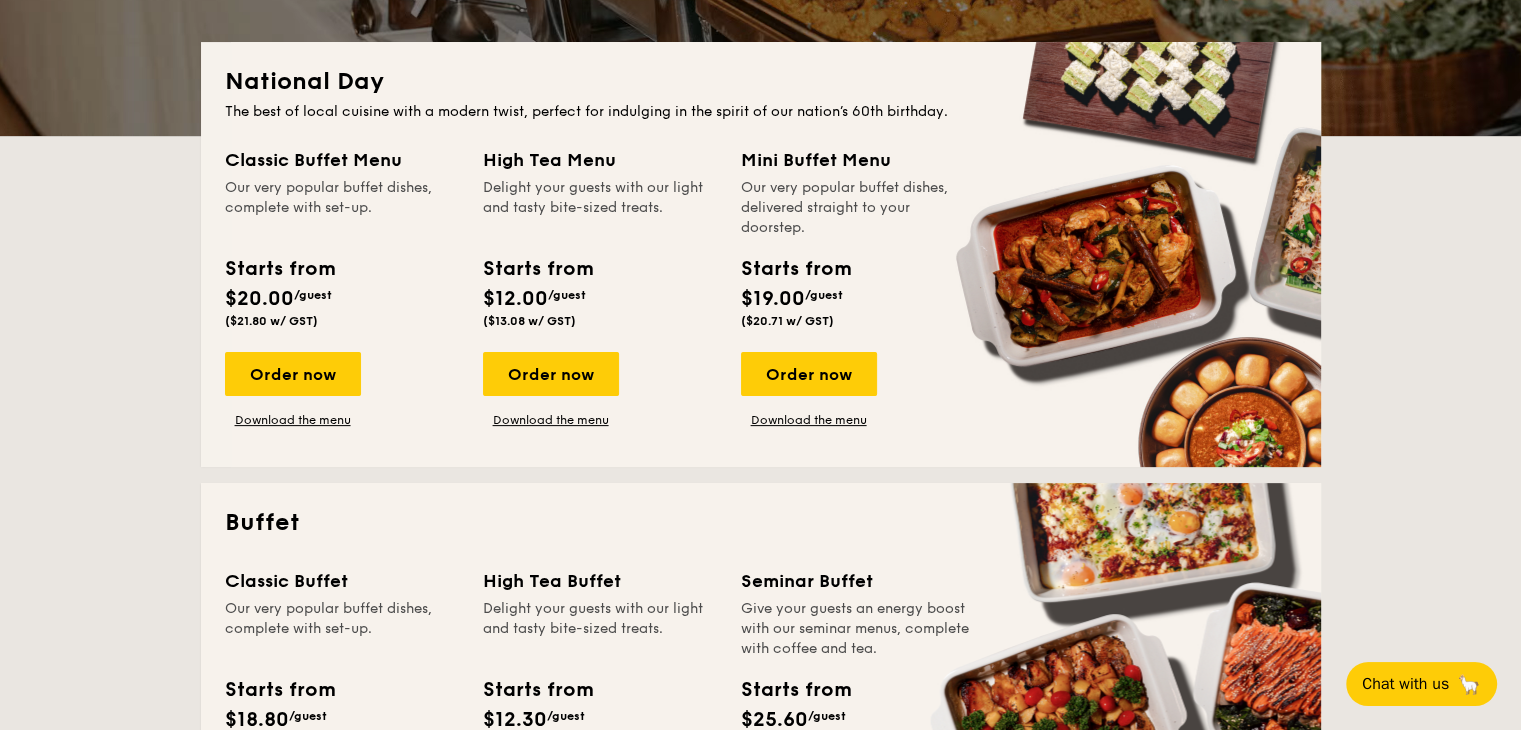 scroll, scrollTop: 300, scrollLeft: 0, axis: vertical 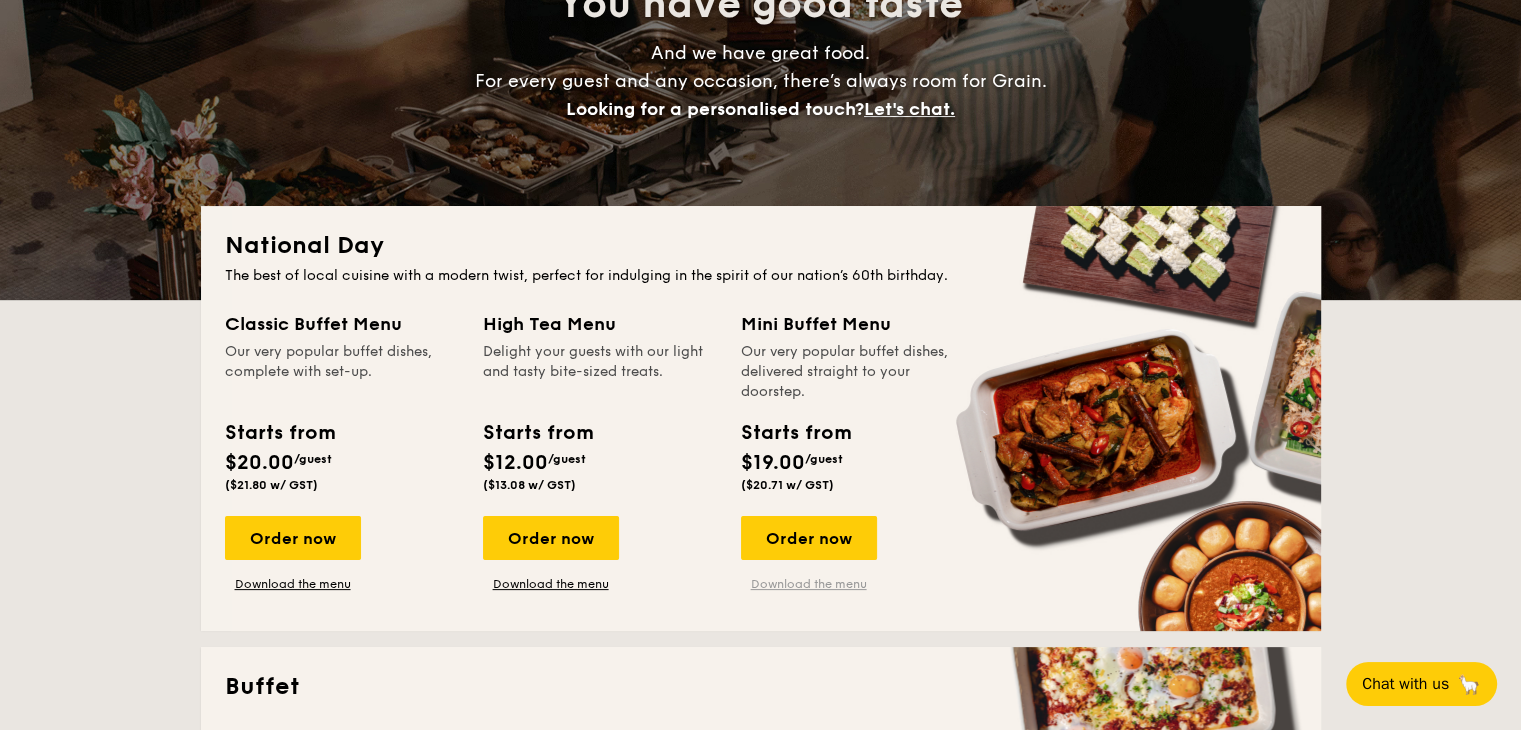 click on "Download the menu" at bounding box center [809, 584] 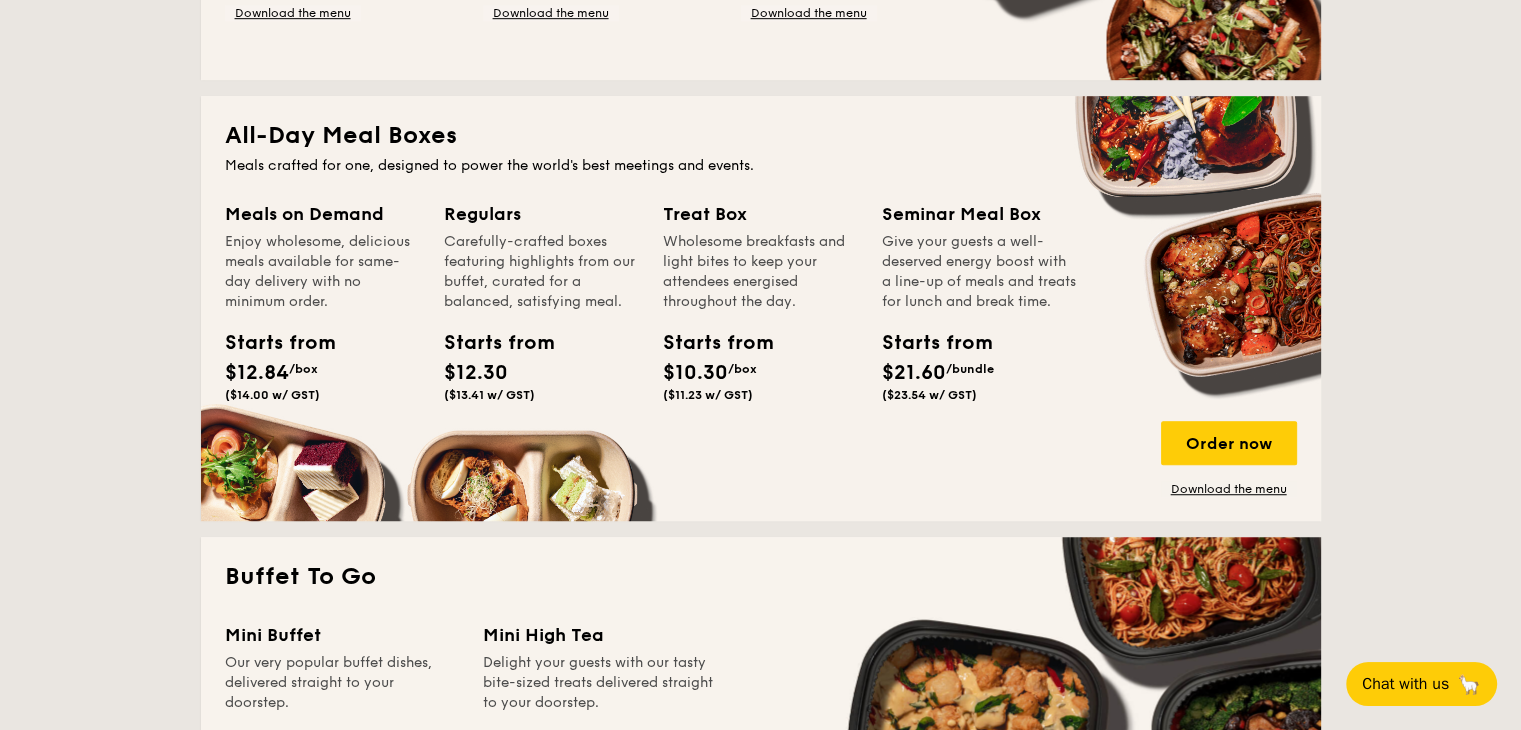 scroll, scrollTop: 1300, scrollLeft: 0, axis: vertical 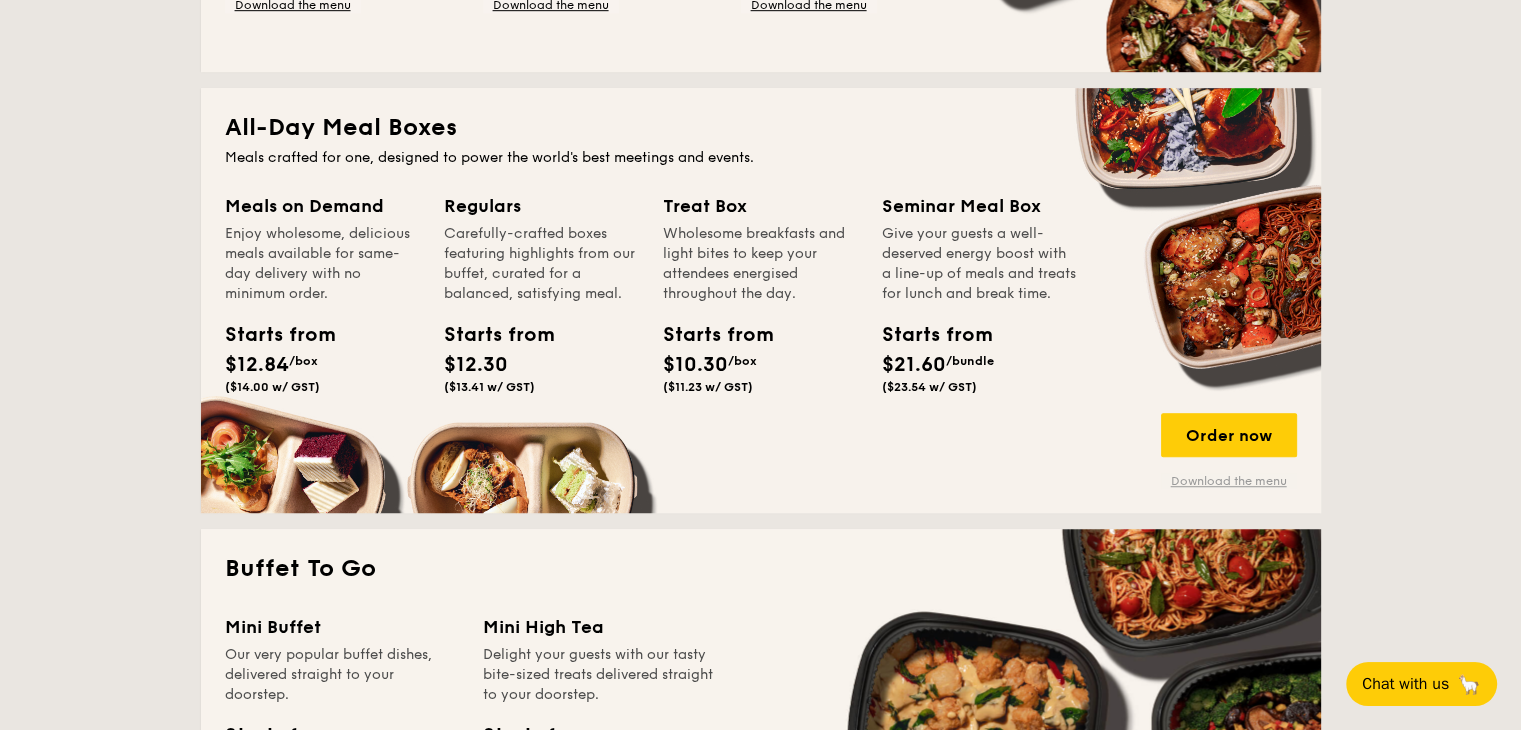 click on "Download the menu" at bounding box center [1229, 481] 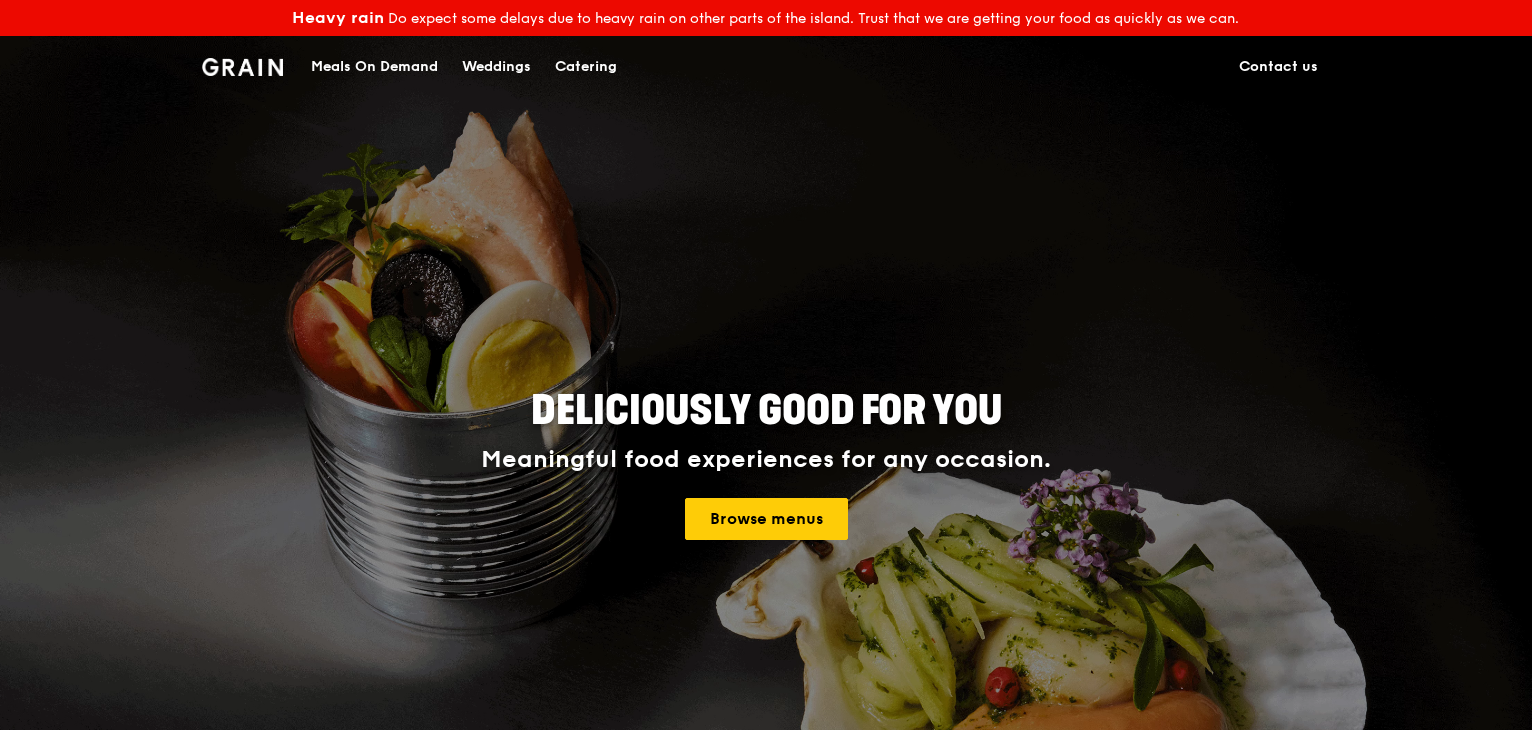 scroll, scrollTop: 0, scrollLeft: 0, axis: both 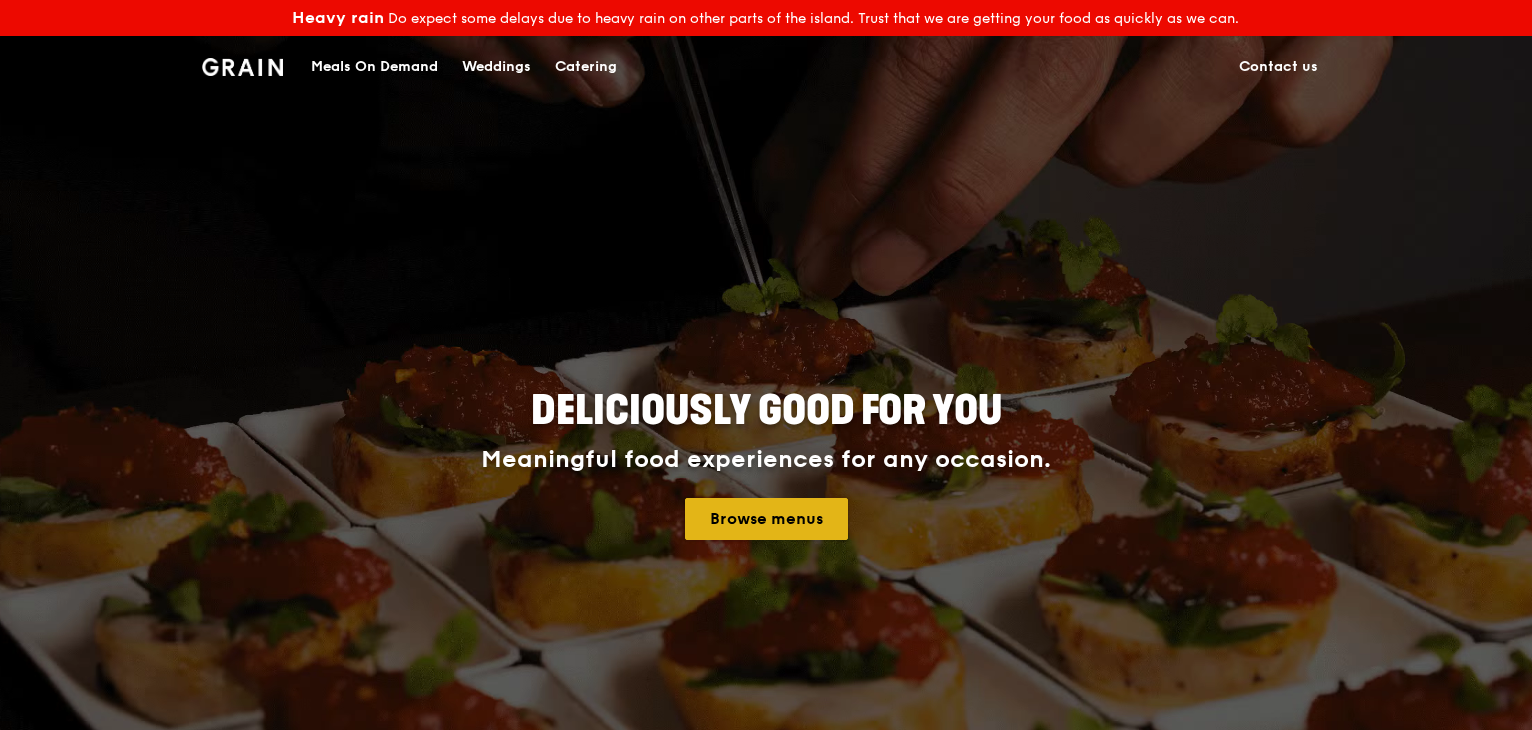 click on "Browse menus" at bounding box center (766, 519) 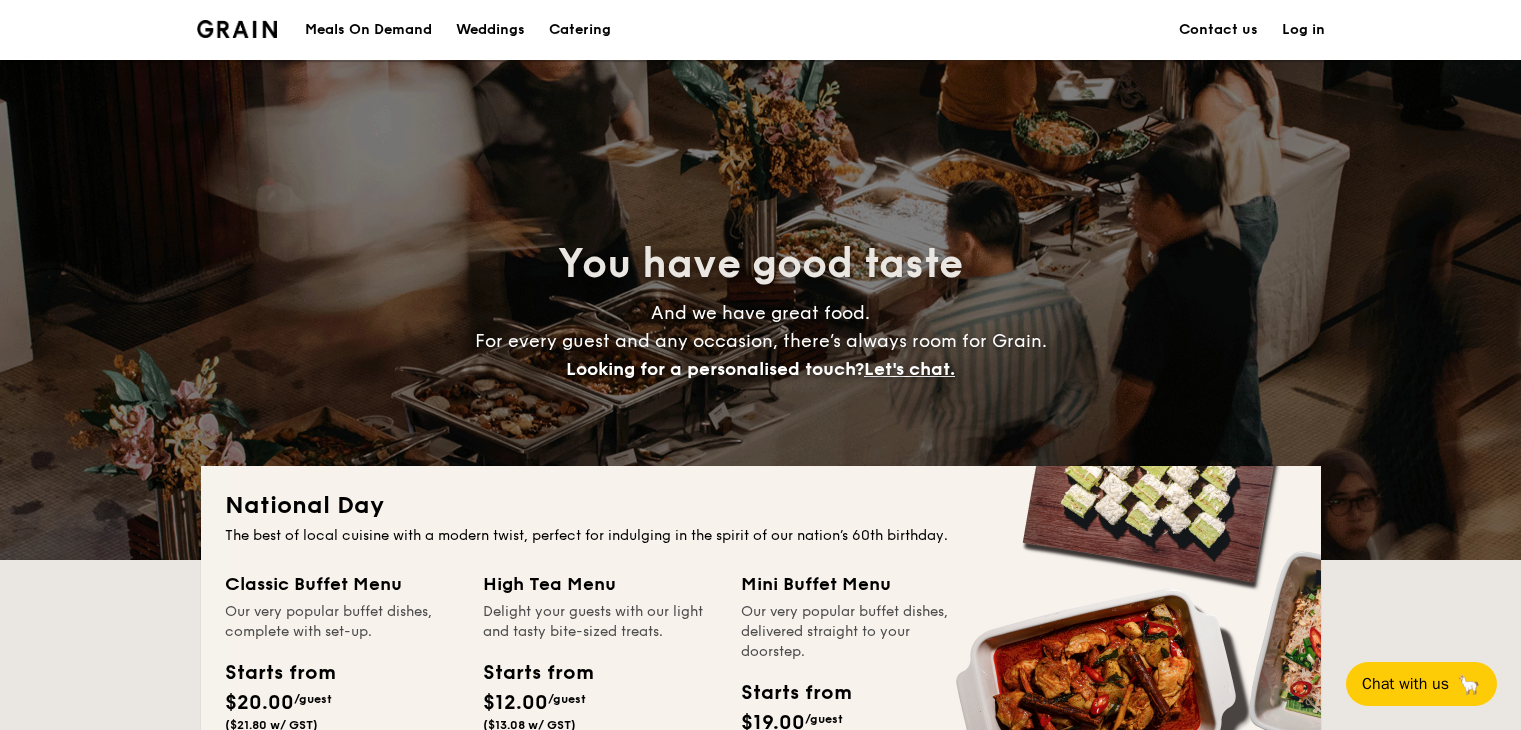 scroll, scrollTop: 0, scrollLeft: 0, axis: both 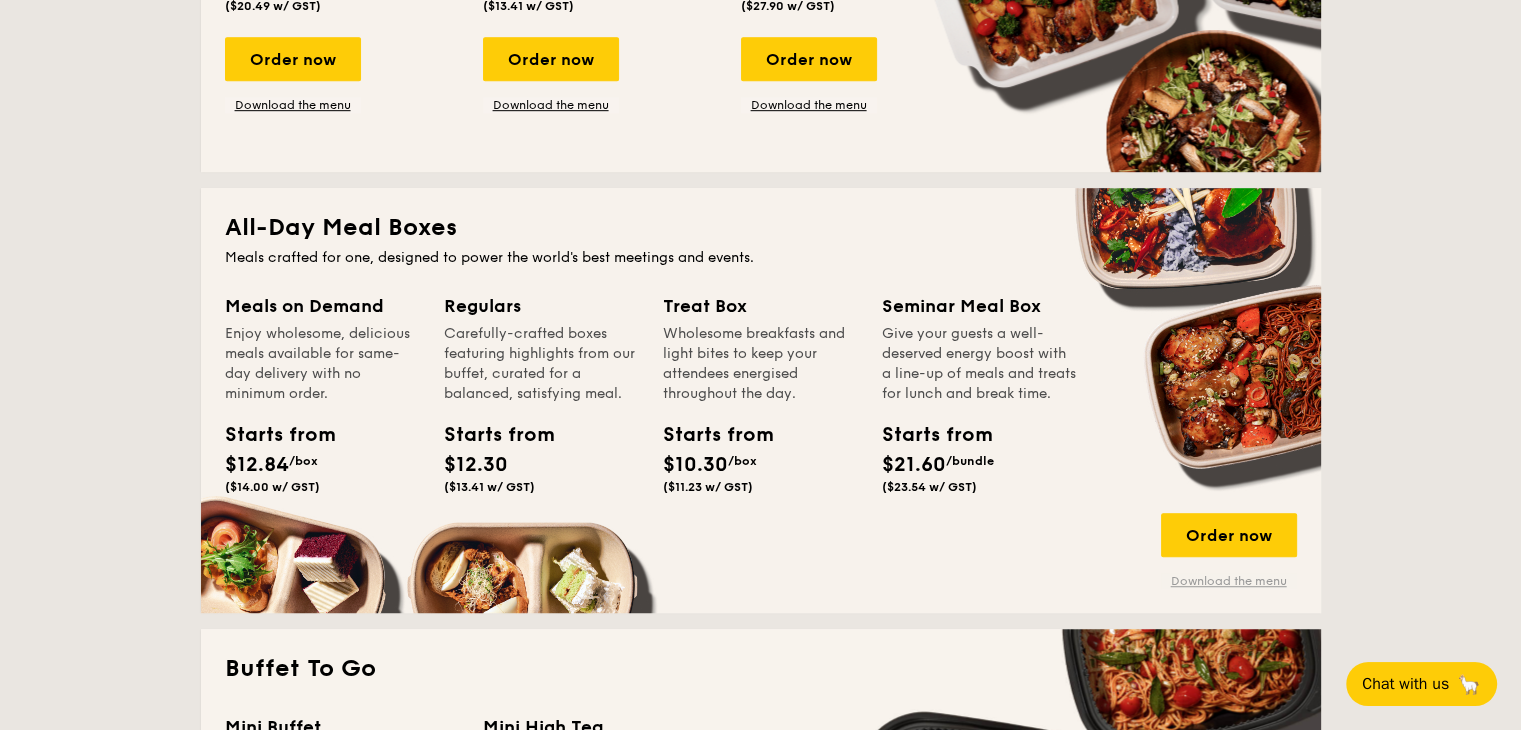 click on "Download the menu" at bounding box center [1229, 581] 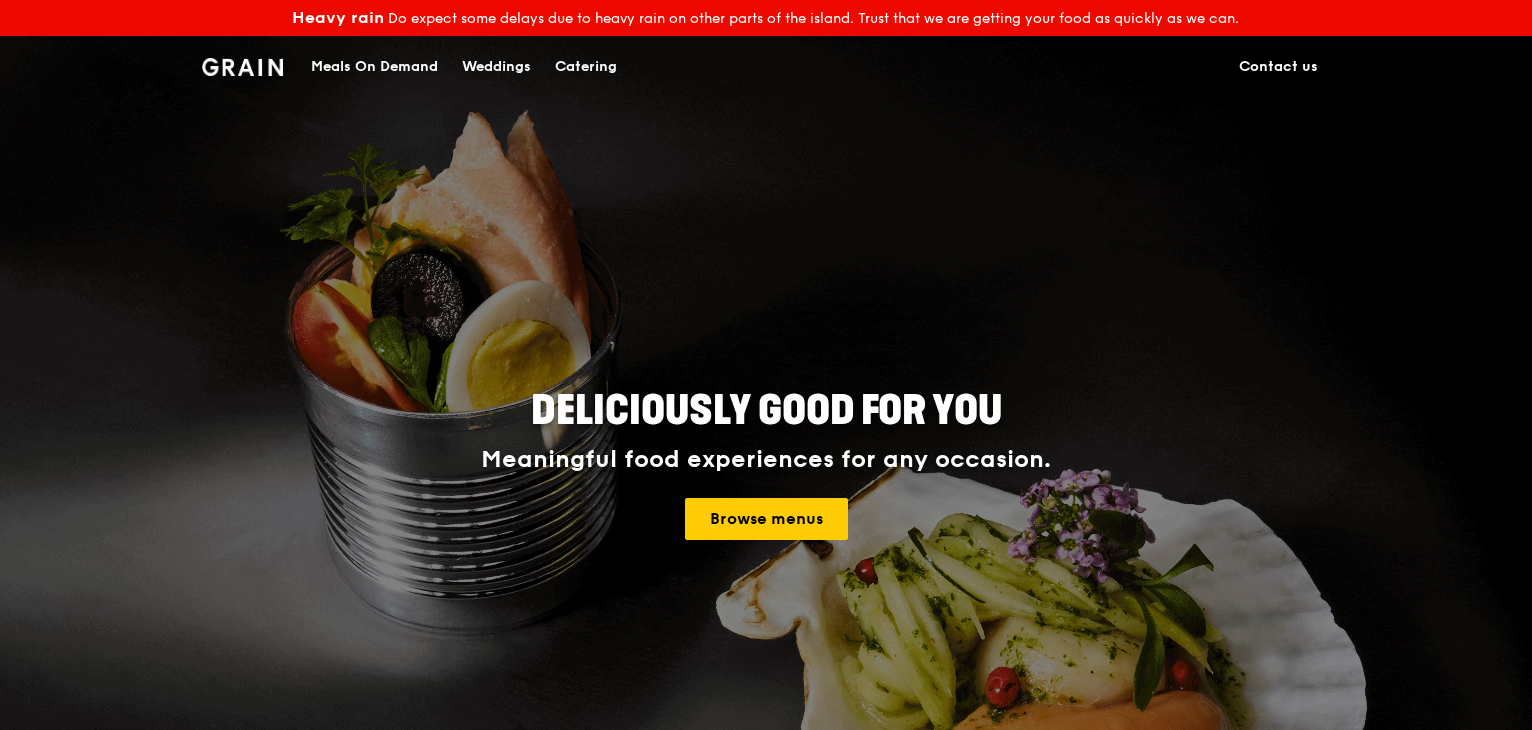 scroll, scrollTop: 0, scrollLeft: 0, axis: both 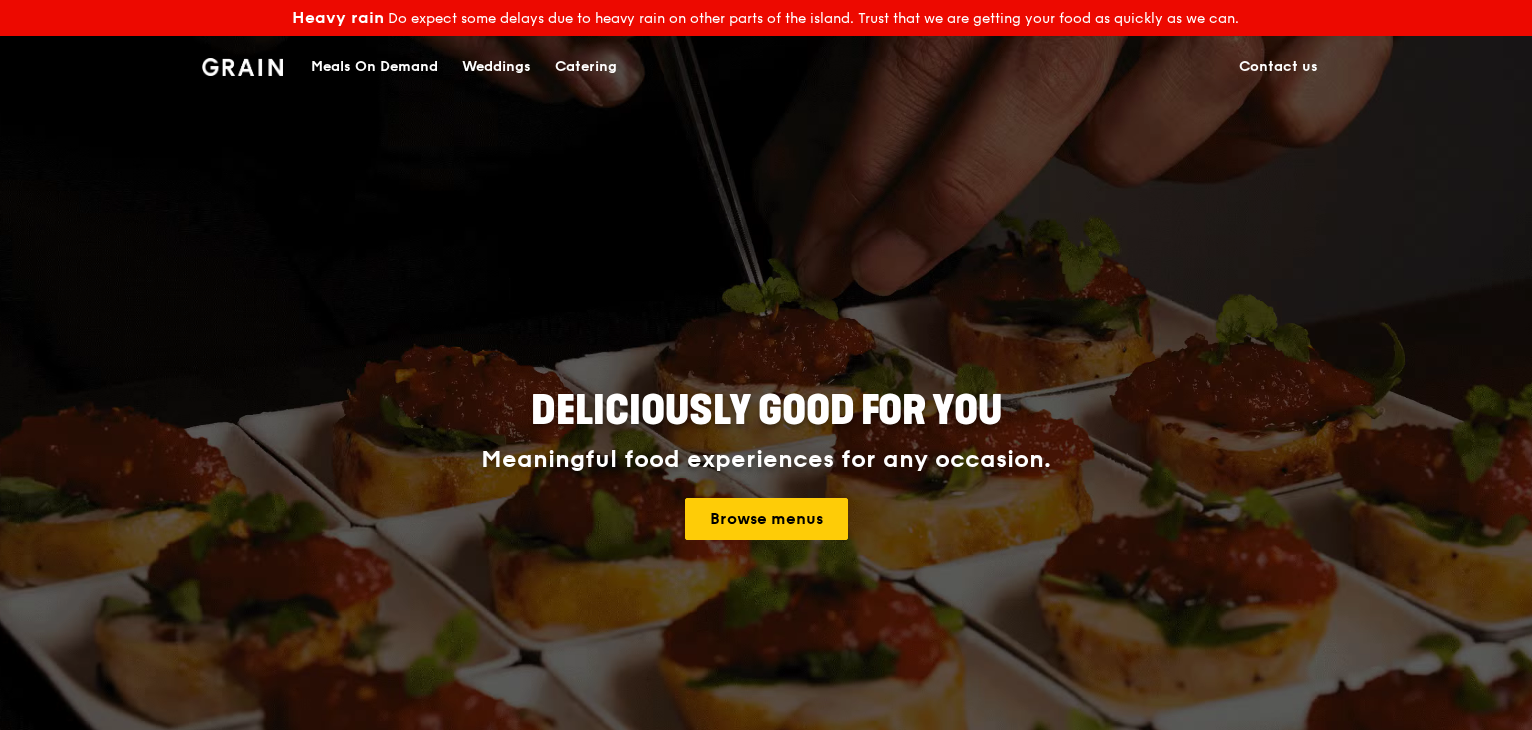 click on "Meals On Demand" at bounding box center (374, 67) 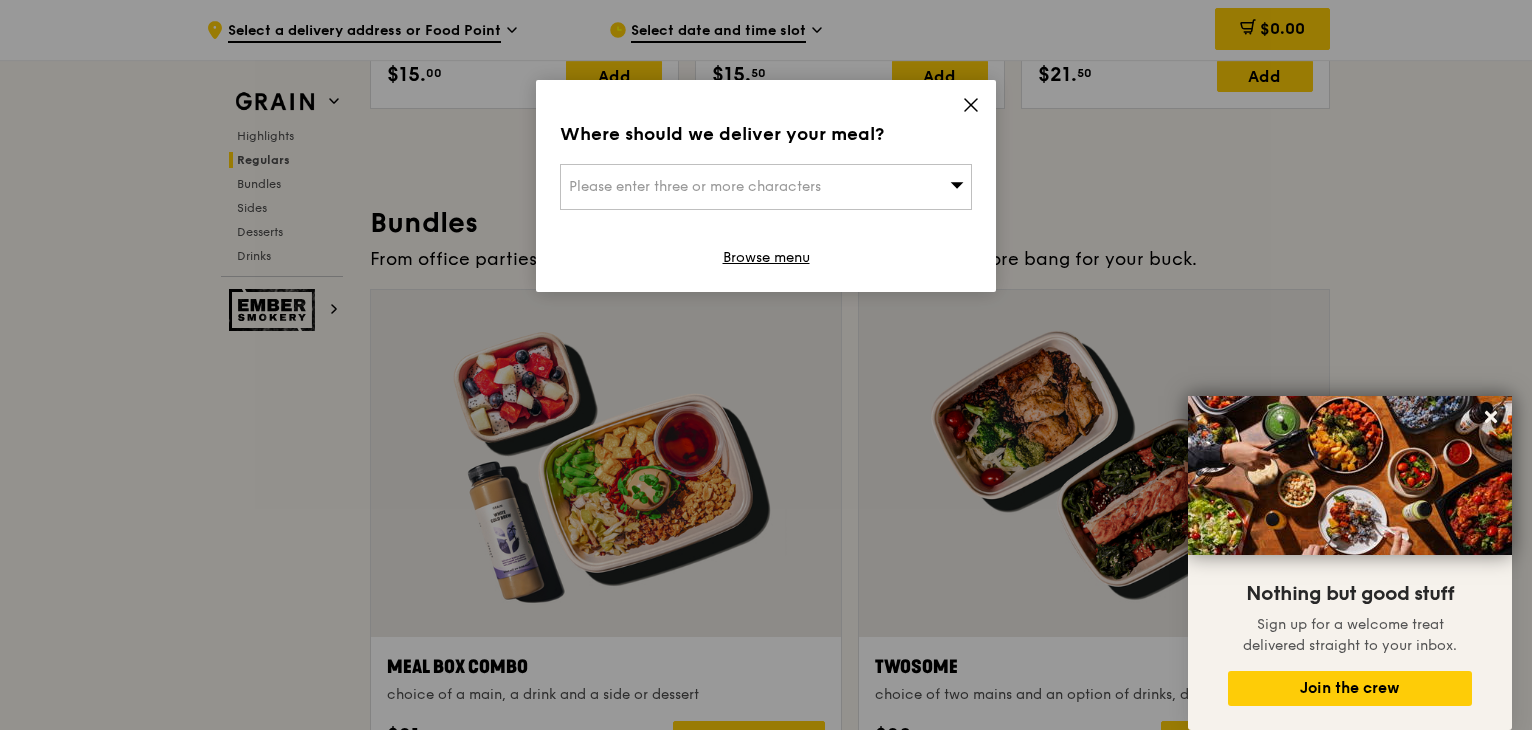 scroll, scrollTop: 2782, scrollLeft: 0, axis: vertical 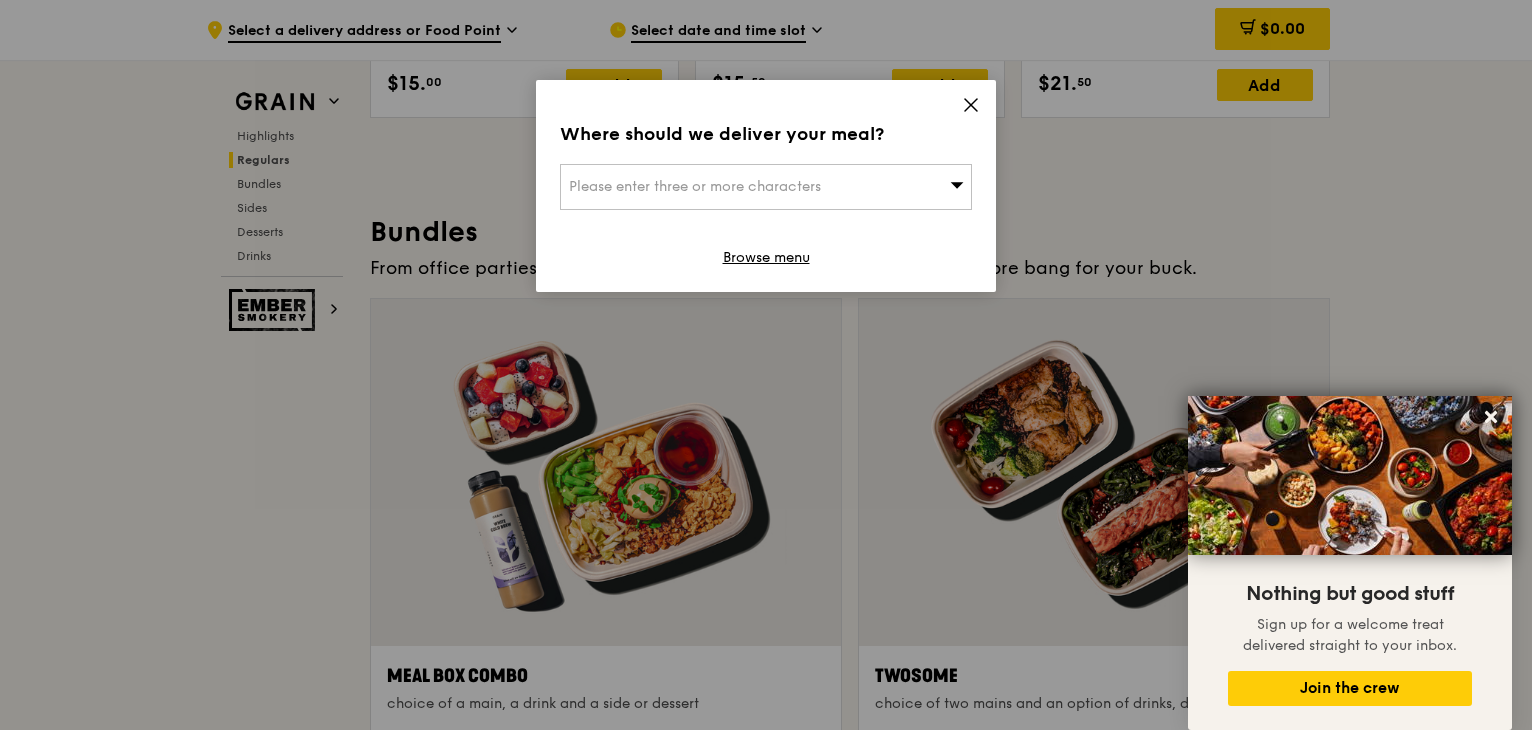 click 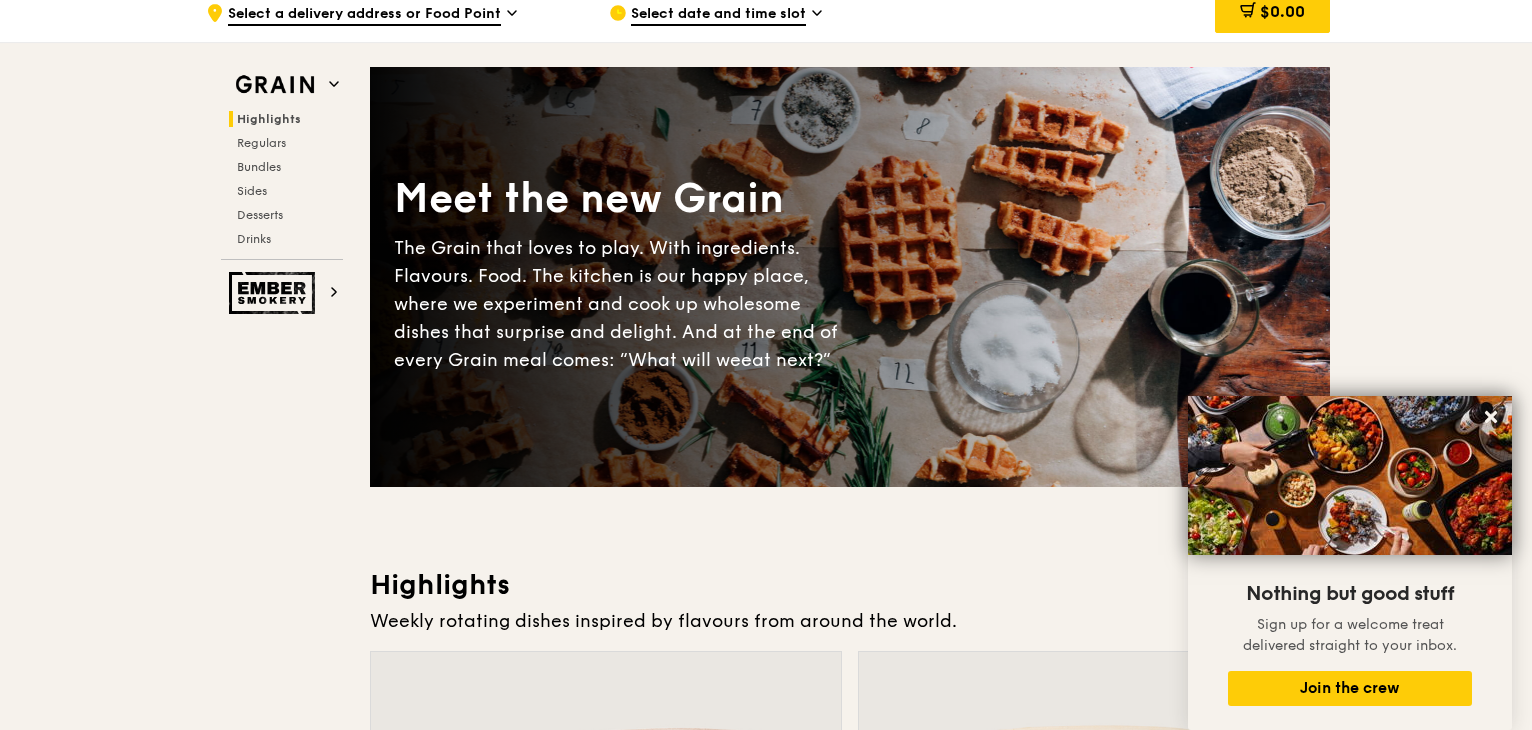 scroll, scrollTop: 0, scrollLeft: 0, axis: both 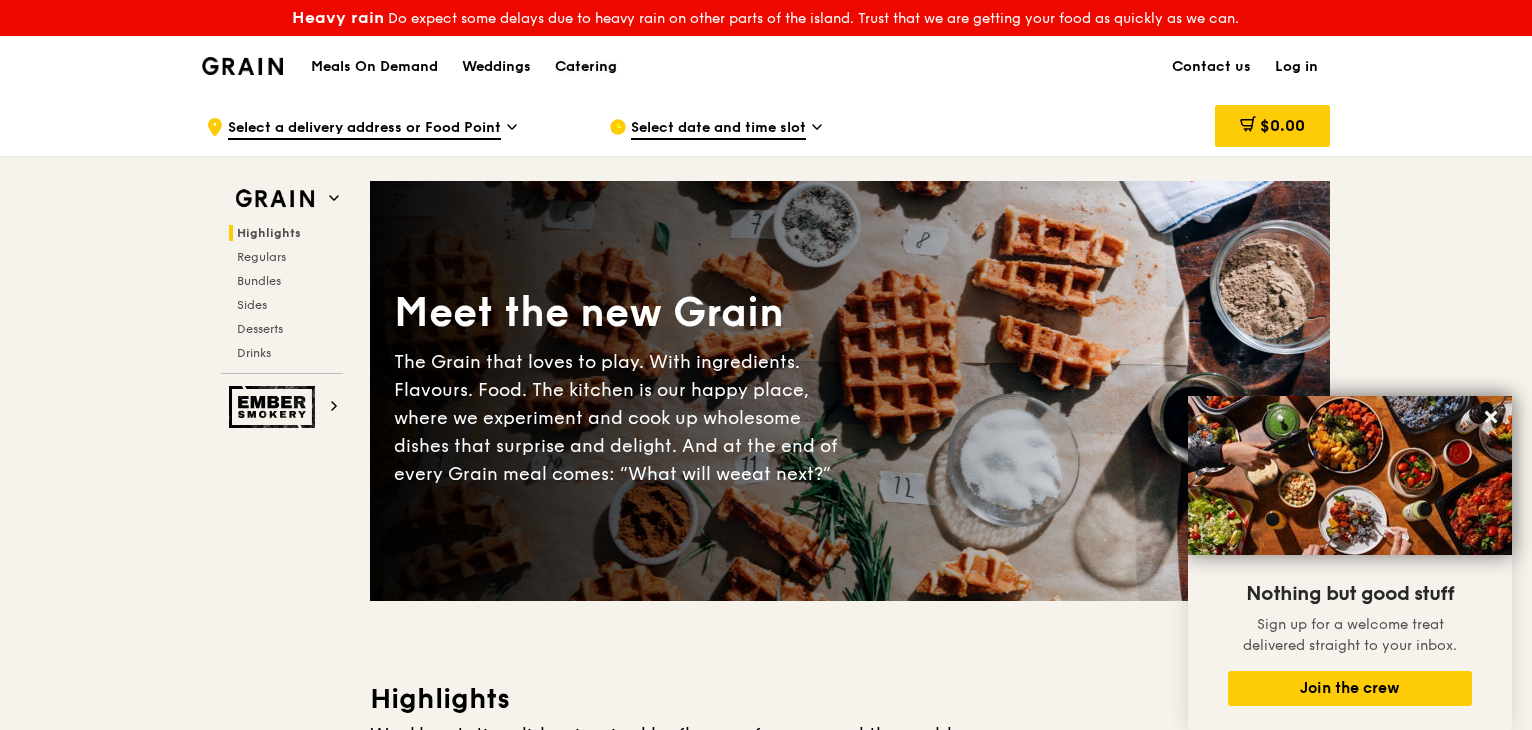 click on "Catering" at bounding box center [586, 67] 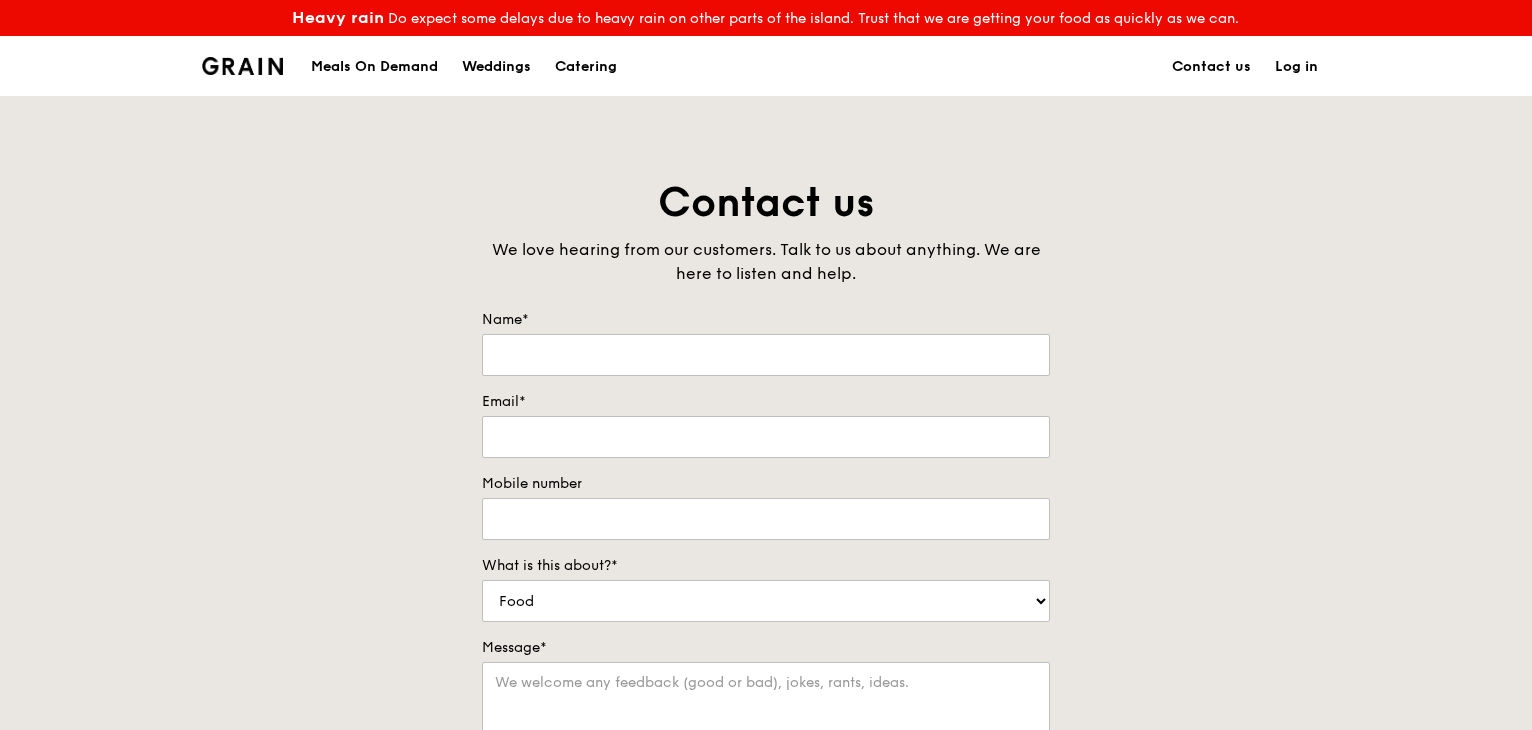 scroll, scrollTop: 0, scrollLeft: 0, axis: both 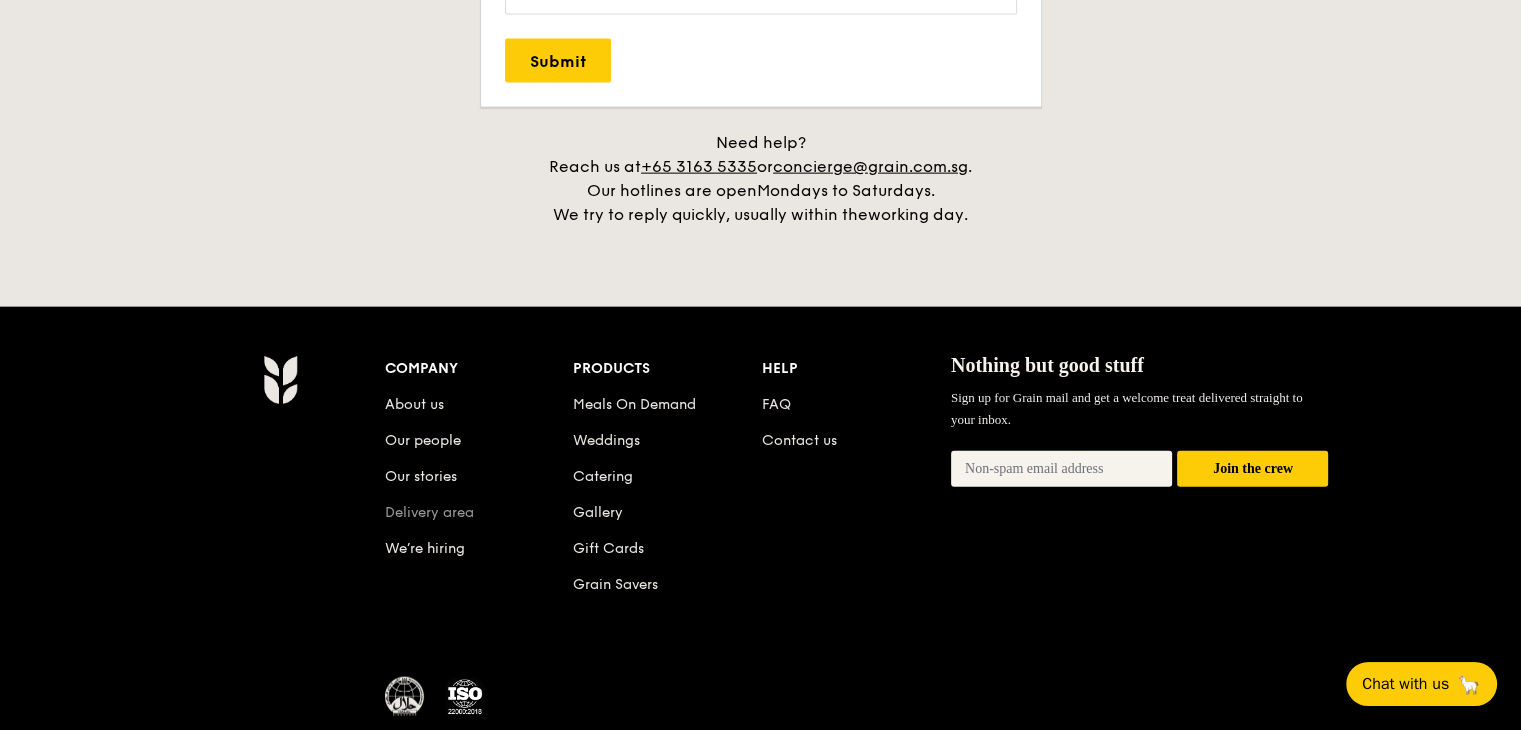 click on "Delivery area" at bounding box center [429, 512] 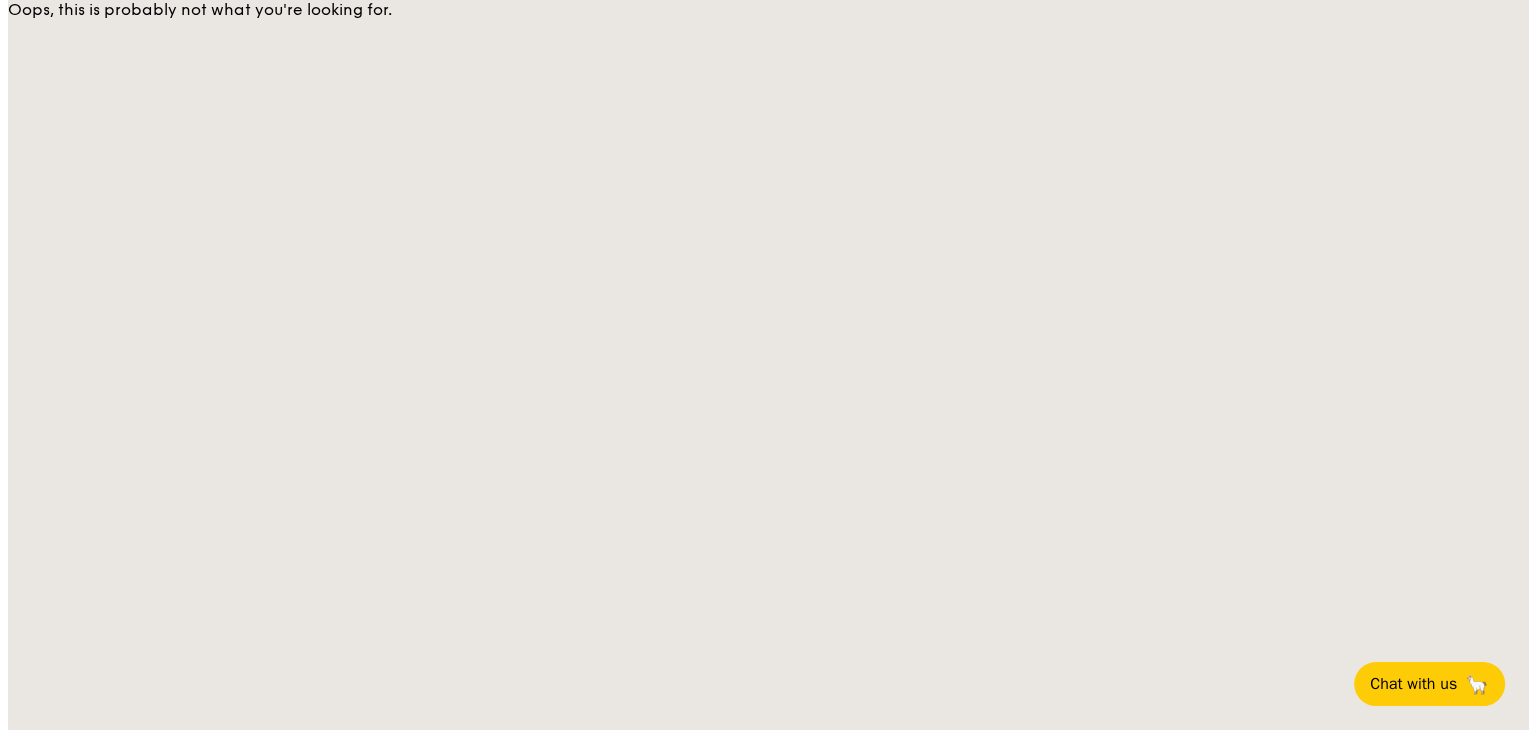 scroll, scrollTop: 0, scrollLeft: 0, axis: both 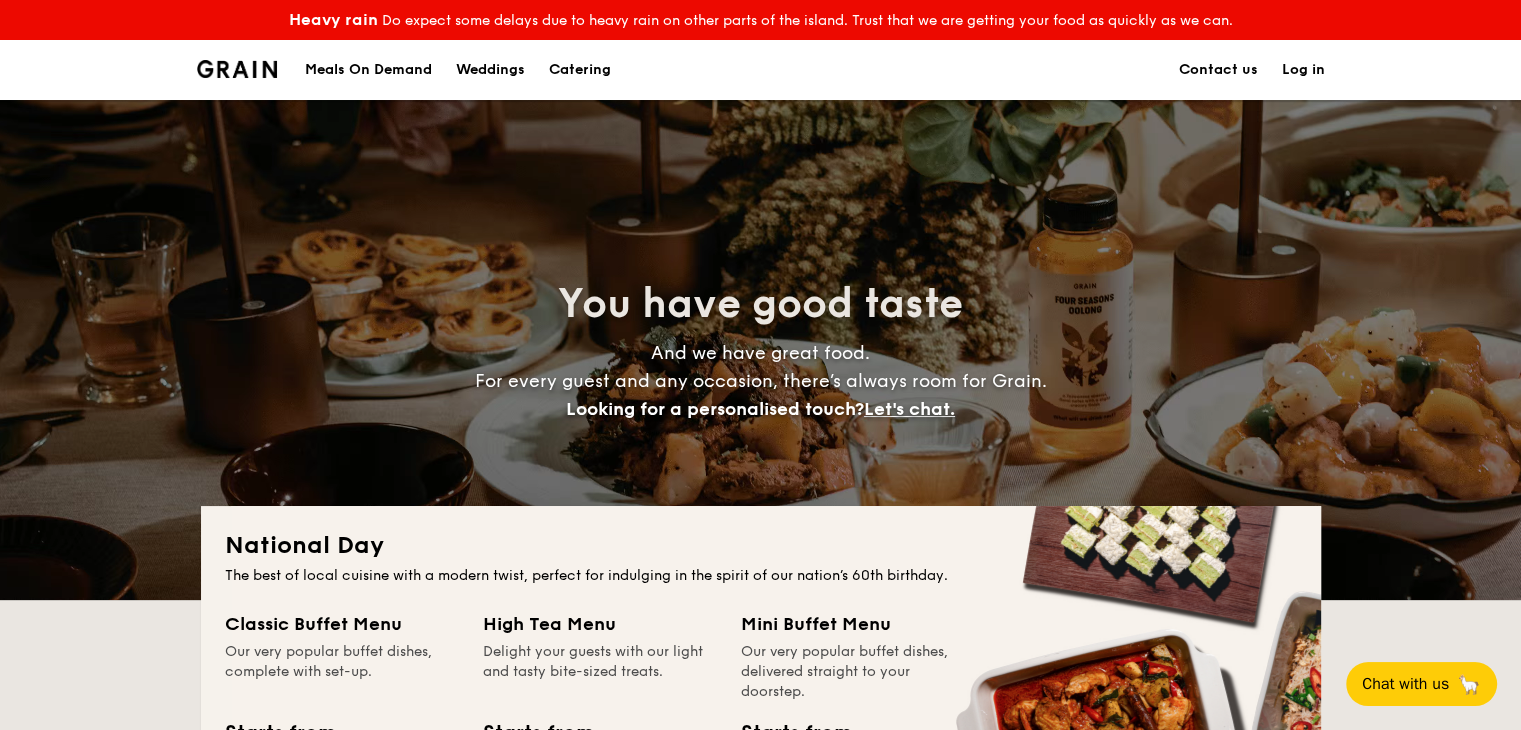 click on "Meals On Demand" at bounding box center (368, 70) 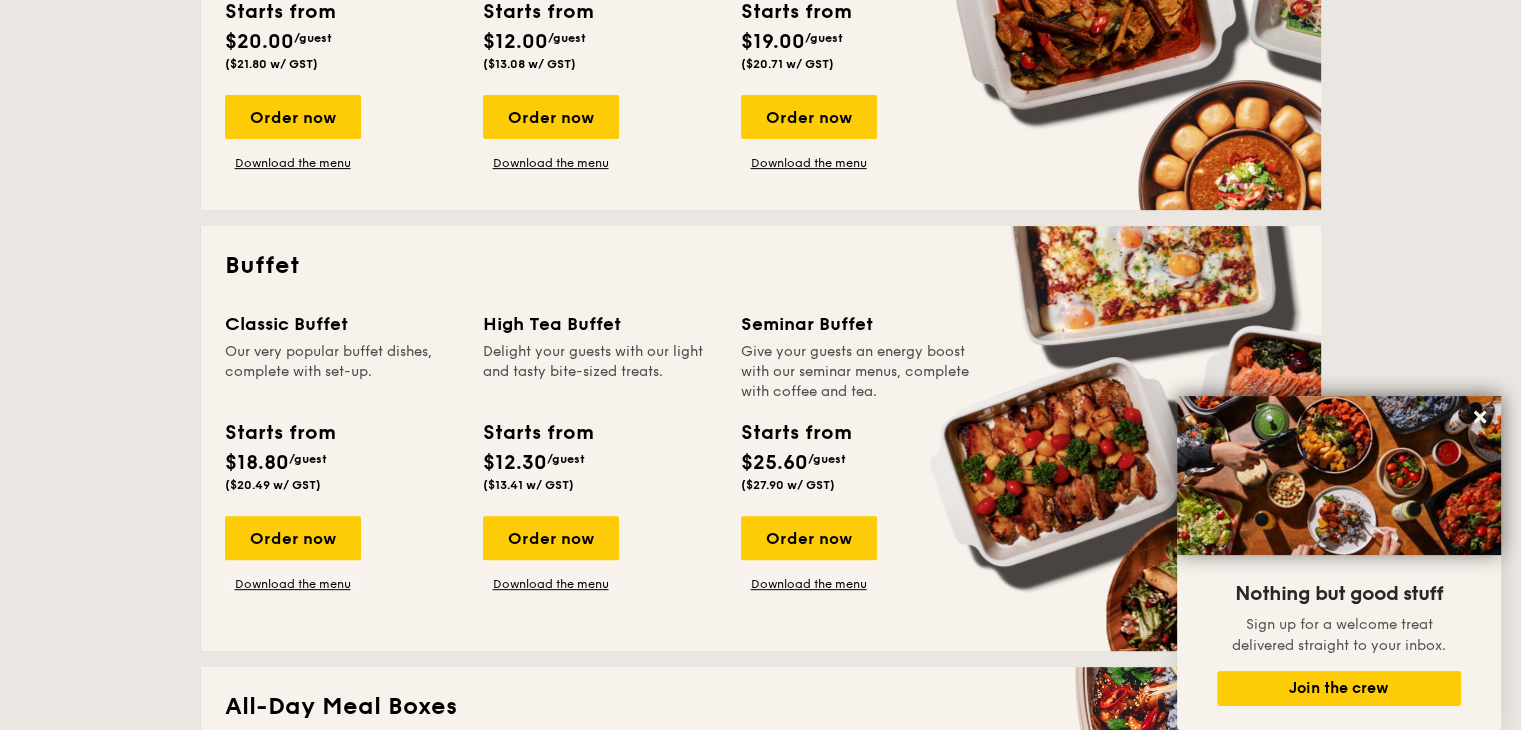 scroll, scrollTop: 700, scrollLeft: 0, axis: vertical 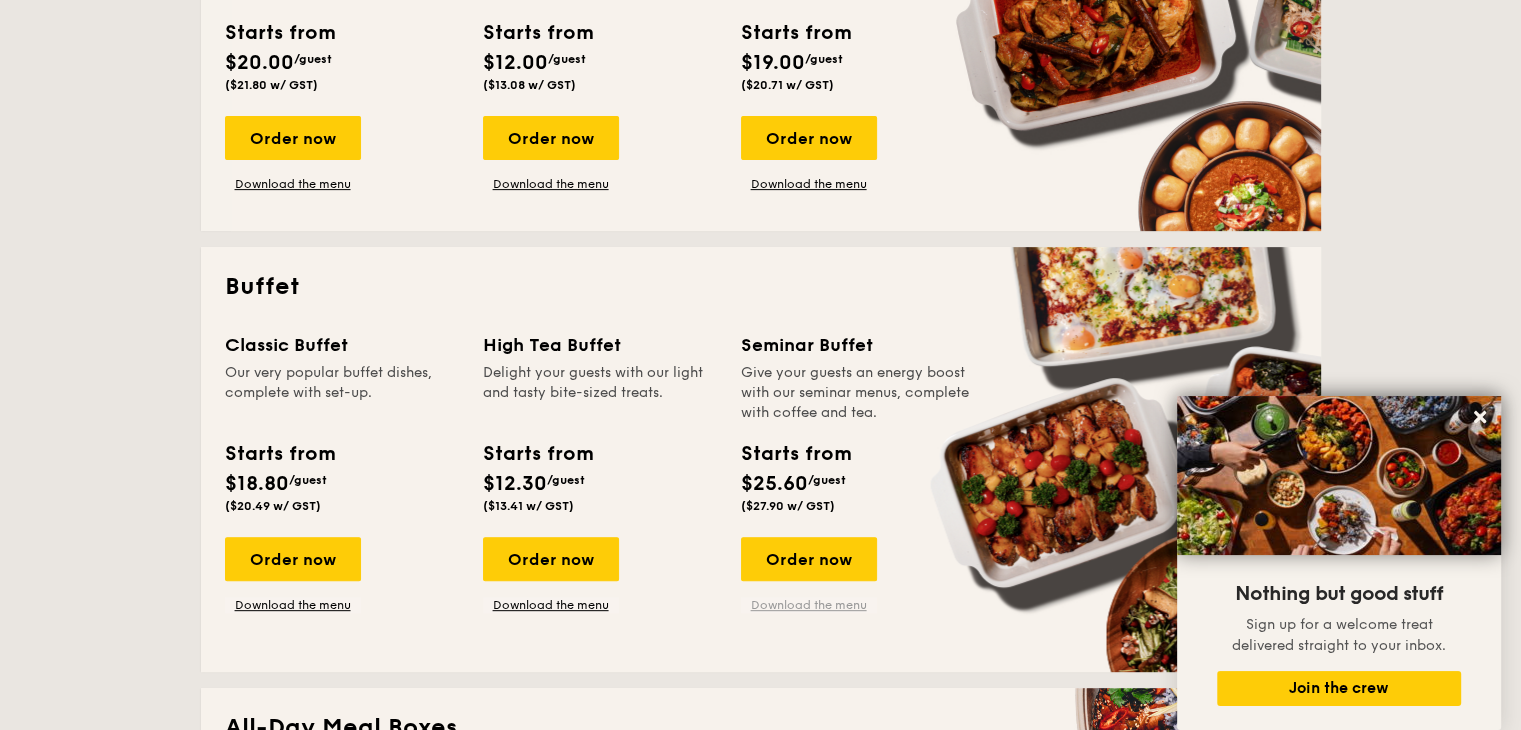 click on "Download the menu" at bounding box center (809, 605) 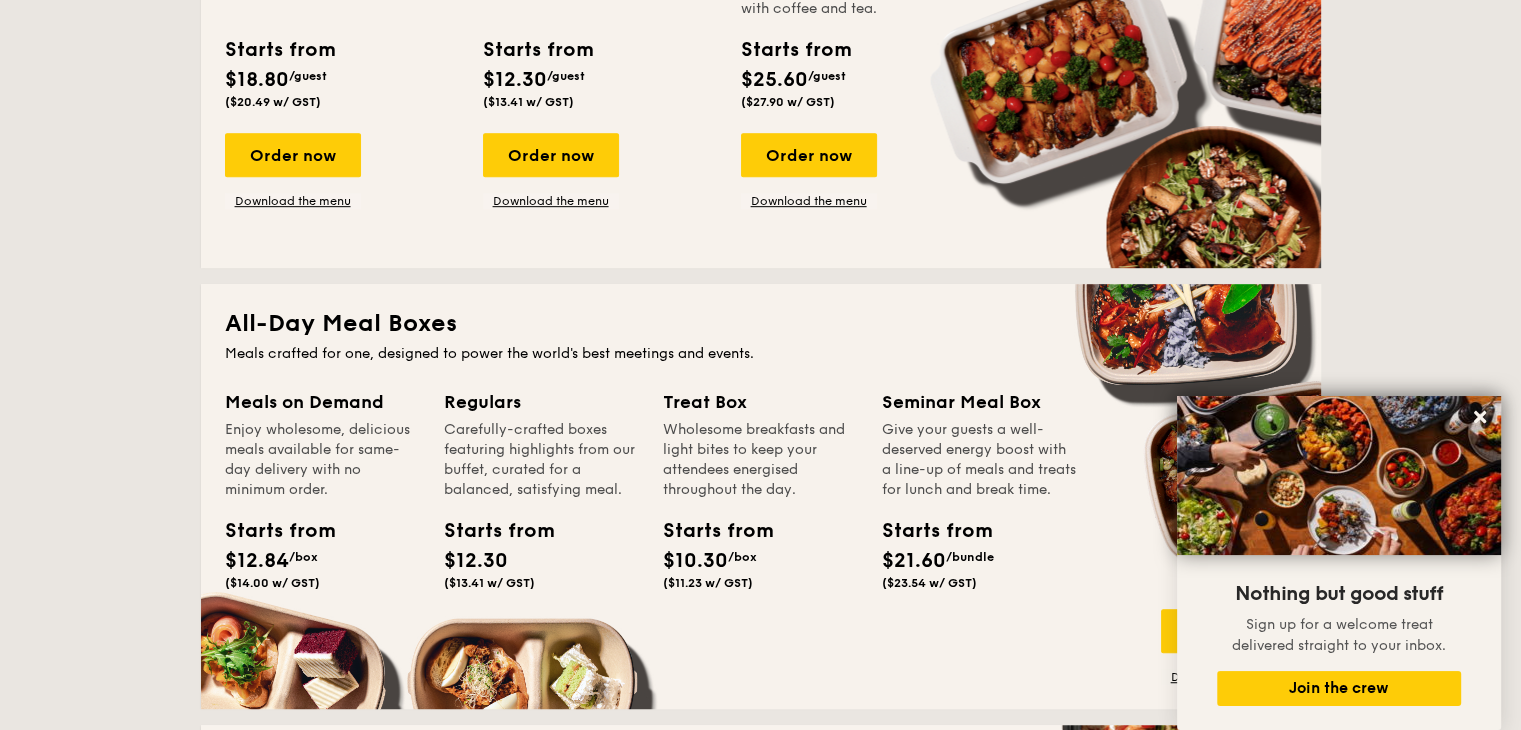 scroll, scrollTop: 1100, scrollLeft: 0, axis: vertical 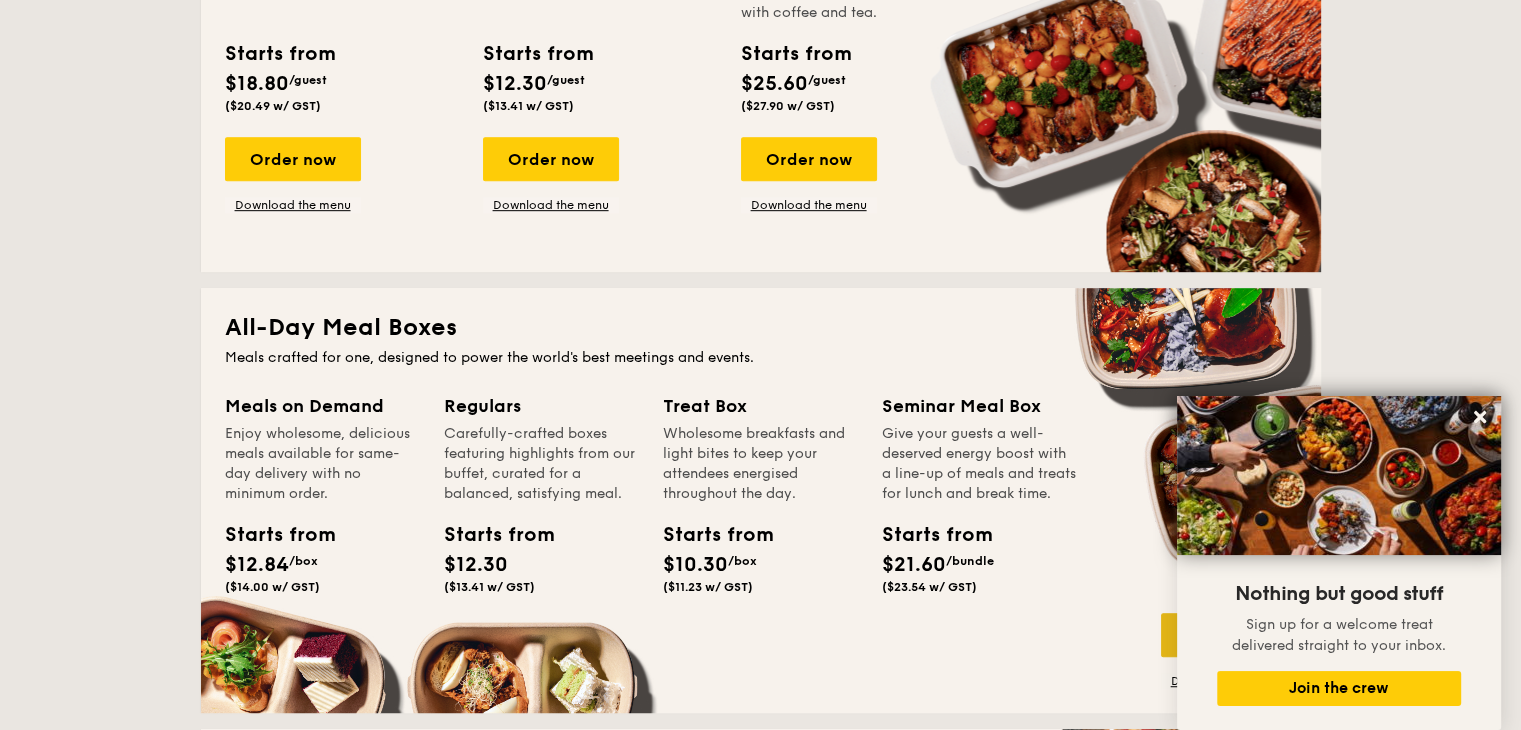 click on "Order now" at bounding box center (1229, 635) 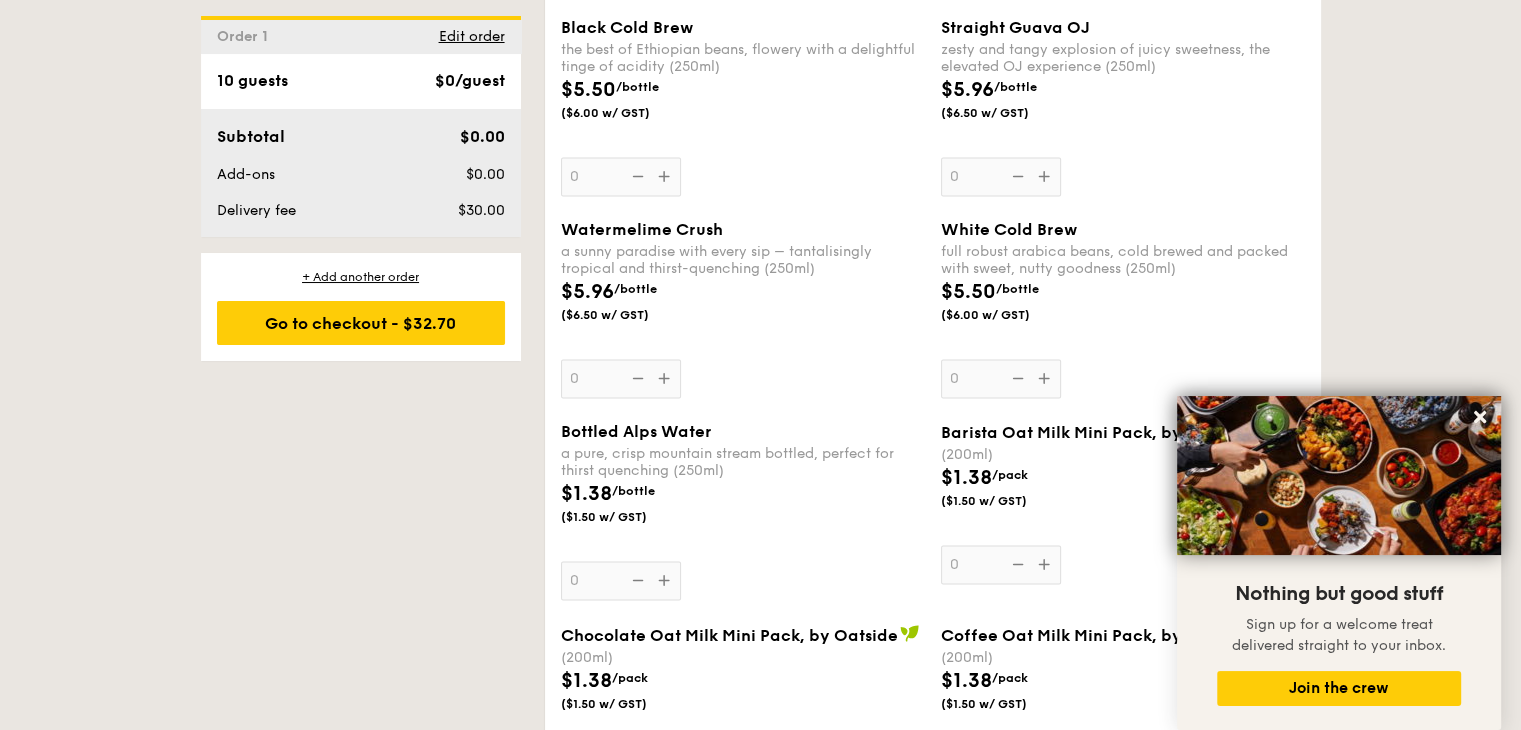 scroll, scrollTop: 3600, scrollLeft: 0, axis: vertical 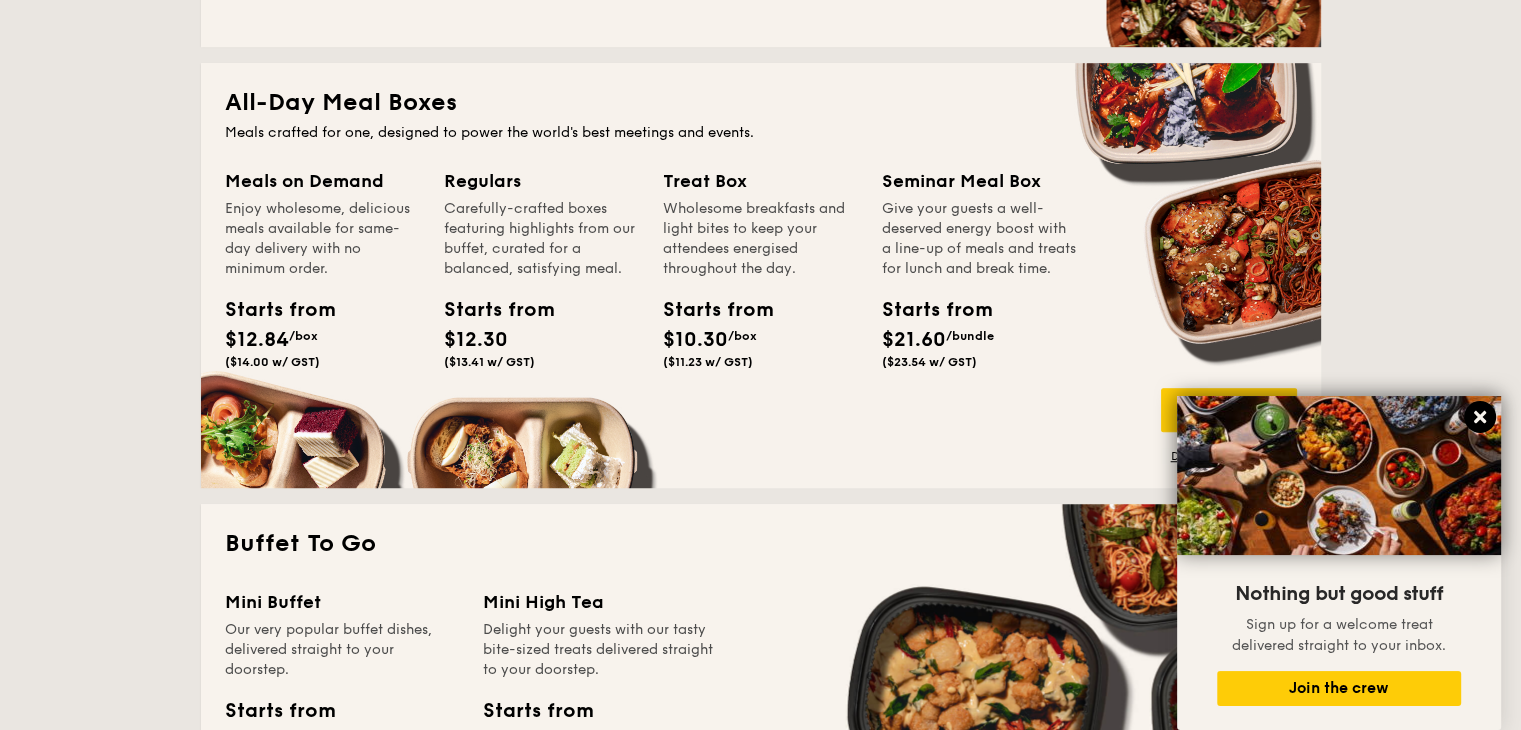 click 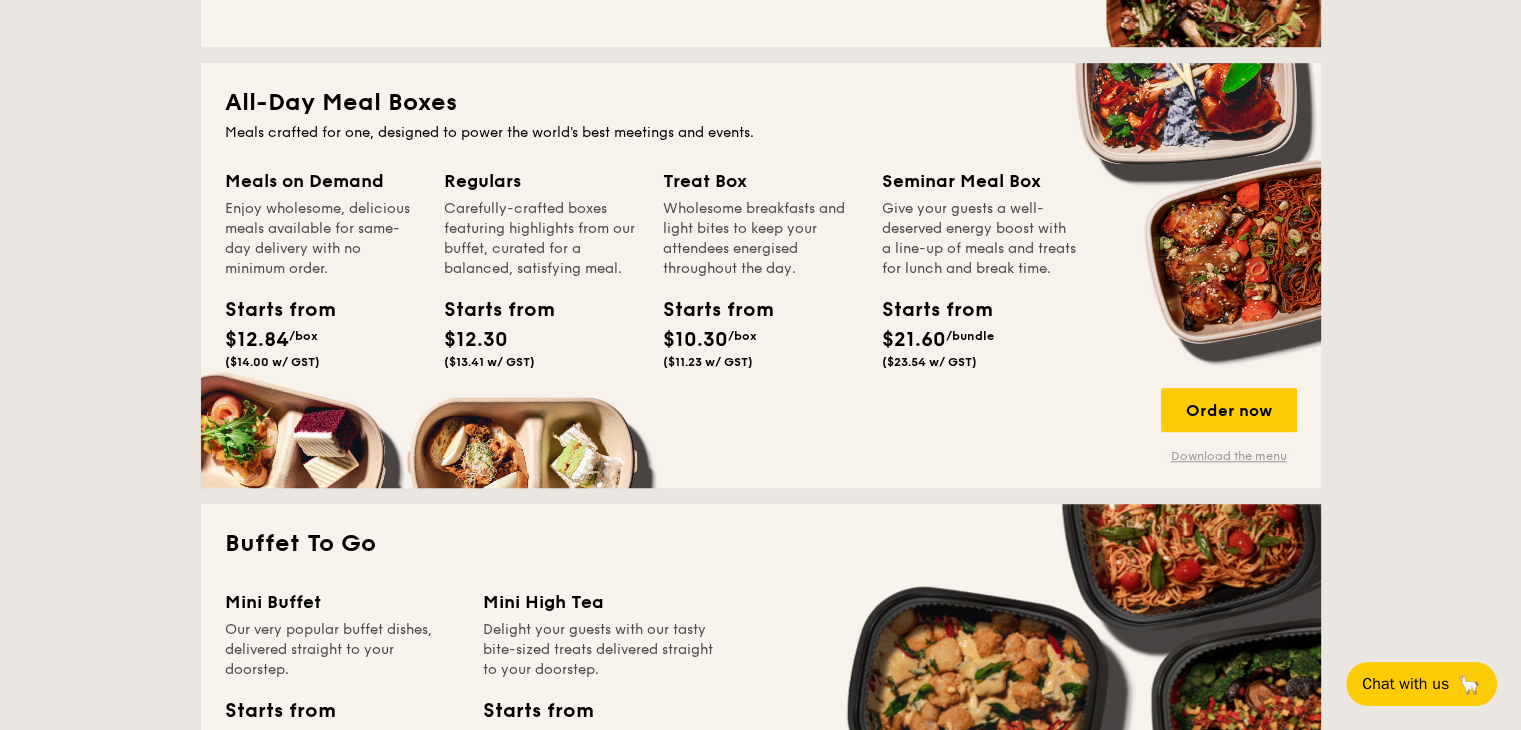click on "Download the menu" at bounding box center (1229, 456) 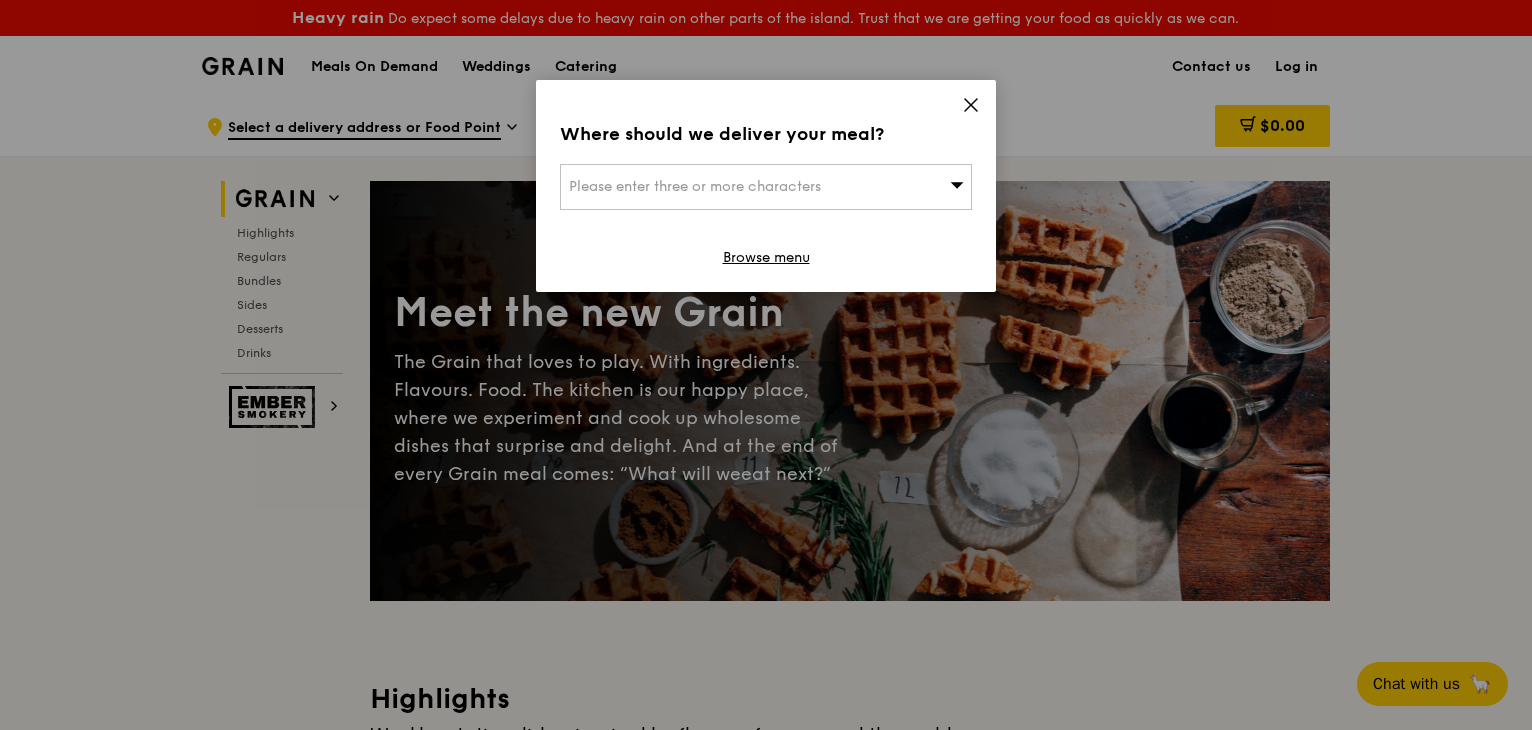 scroll, scrollTop: 0, scrollLeft: 0, axis: both 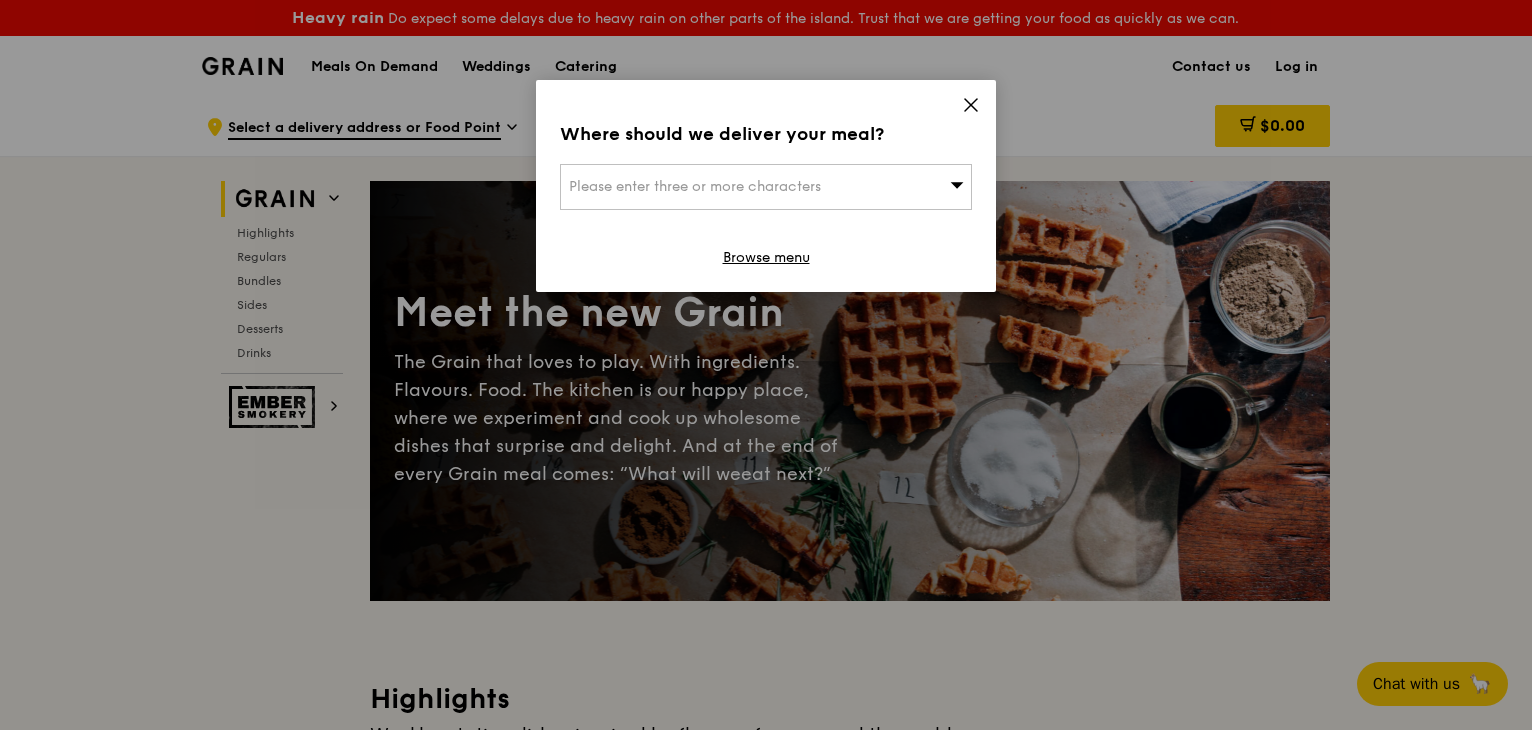 click 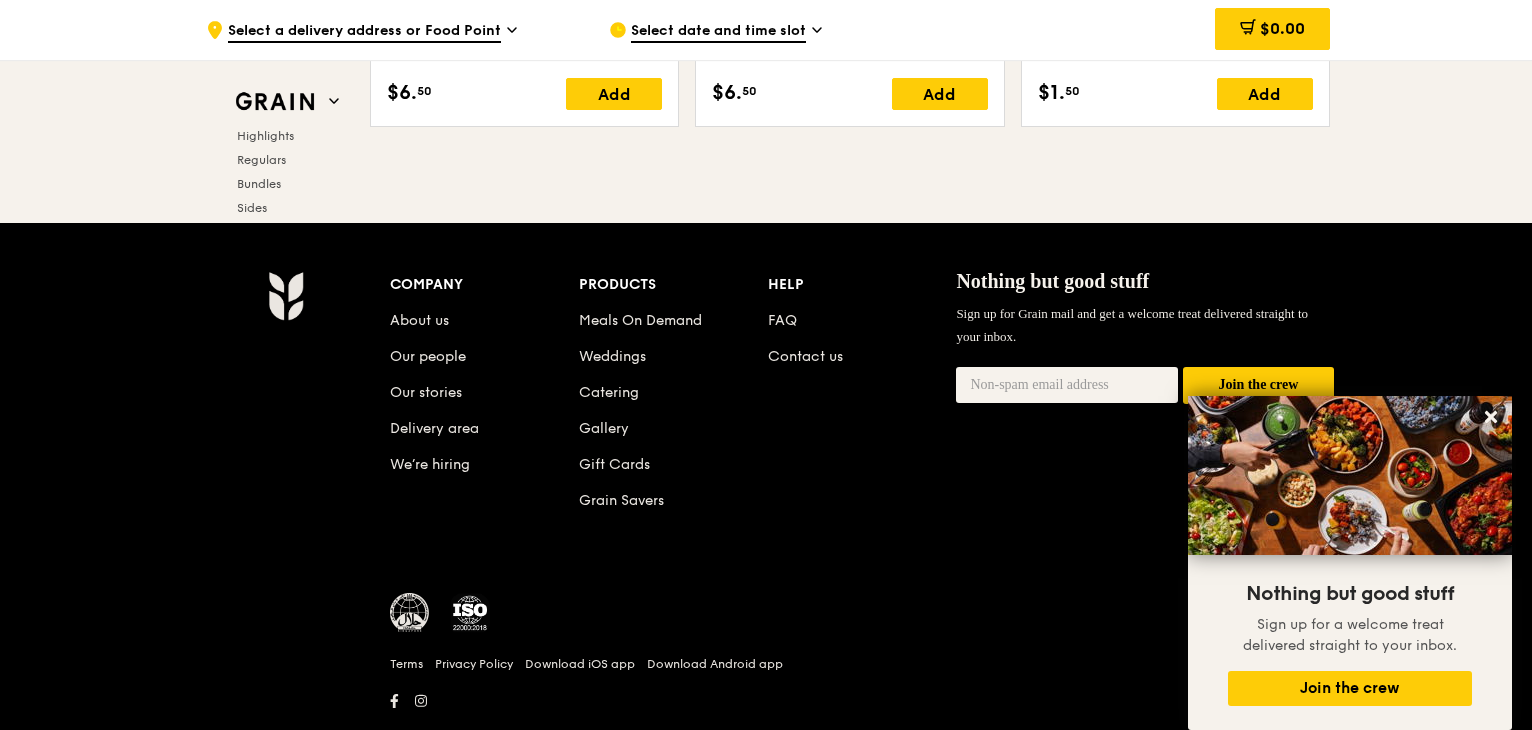 scroll, scrollTop: 8400, scrollLeft: 0, axis: vertical 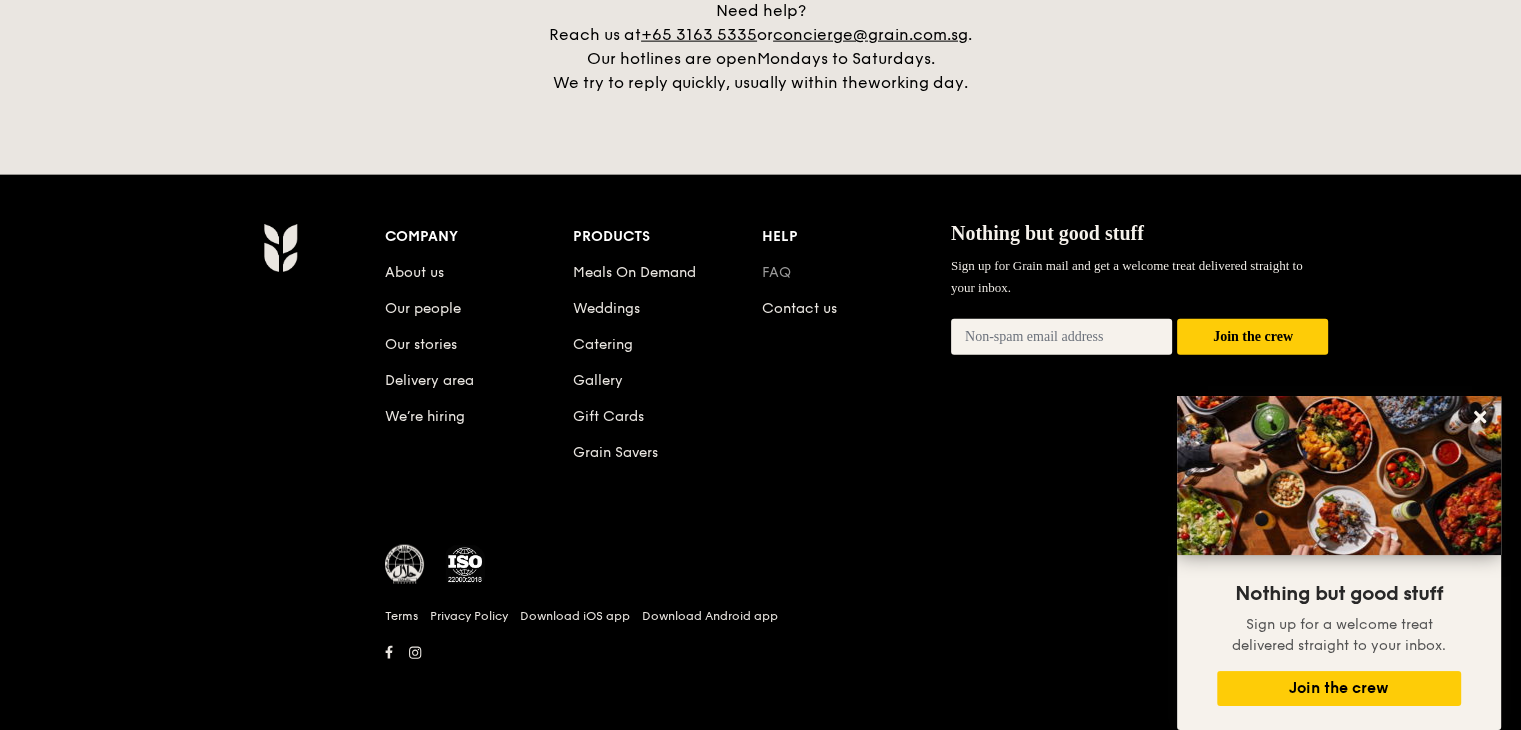 click on "FAQ" at bounding box center (776, 272) 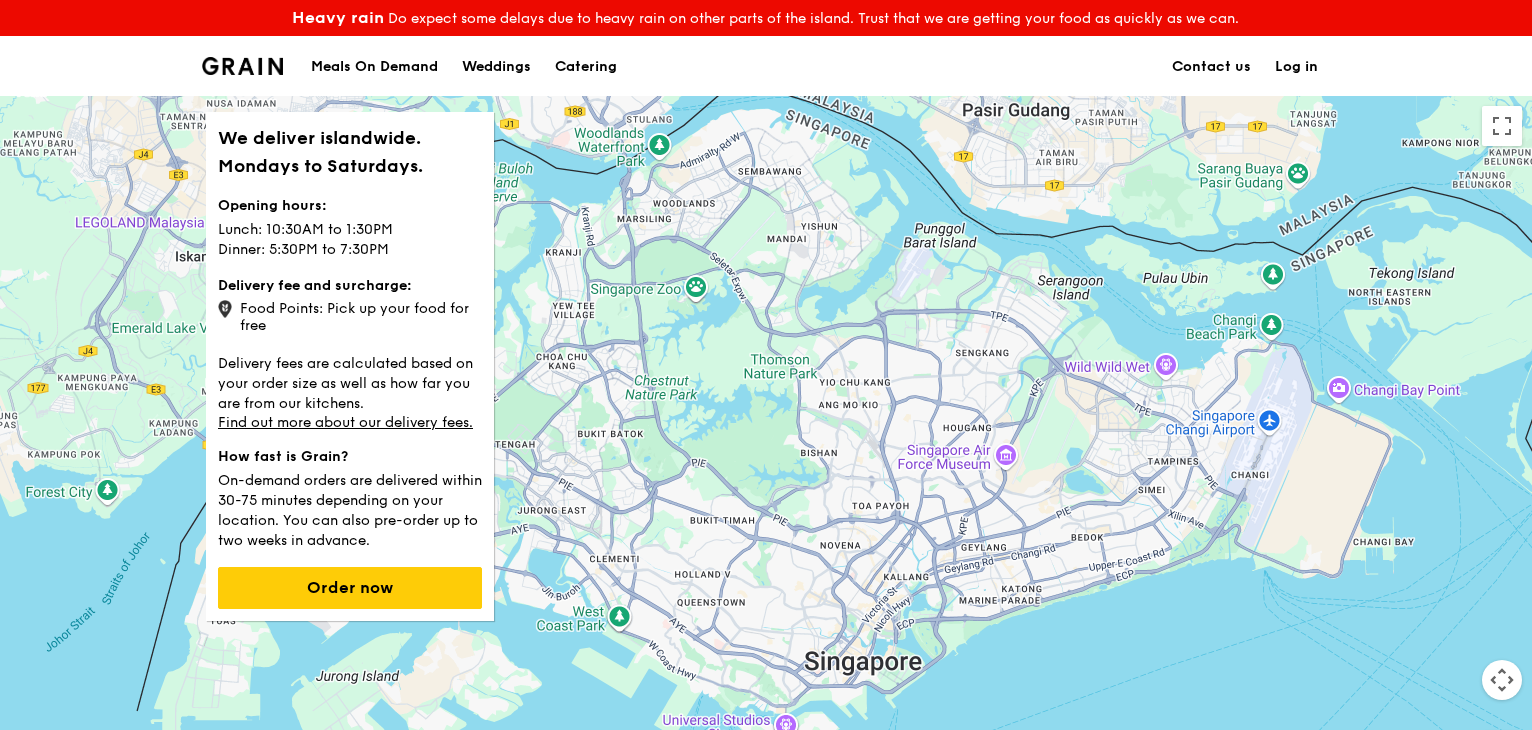 scroll, scrollTop: 0, scrollLeft: 0, axis: both 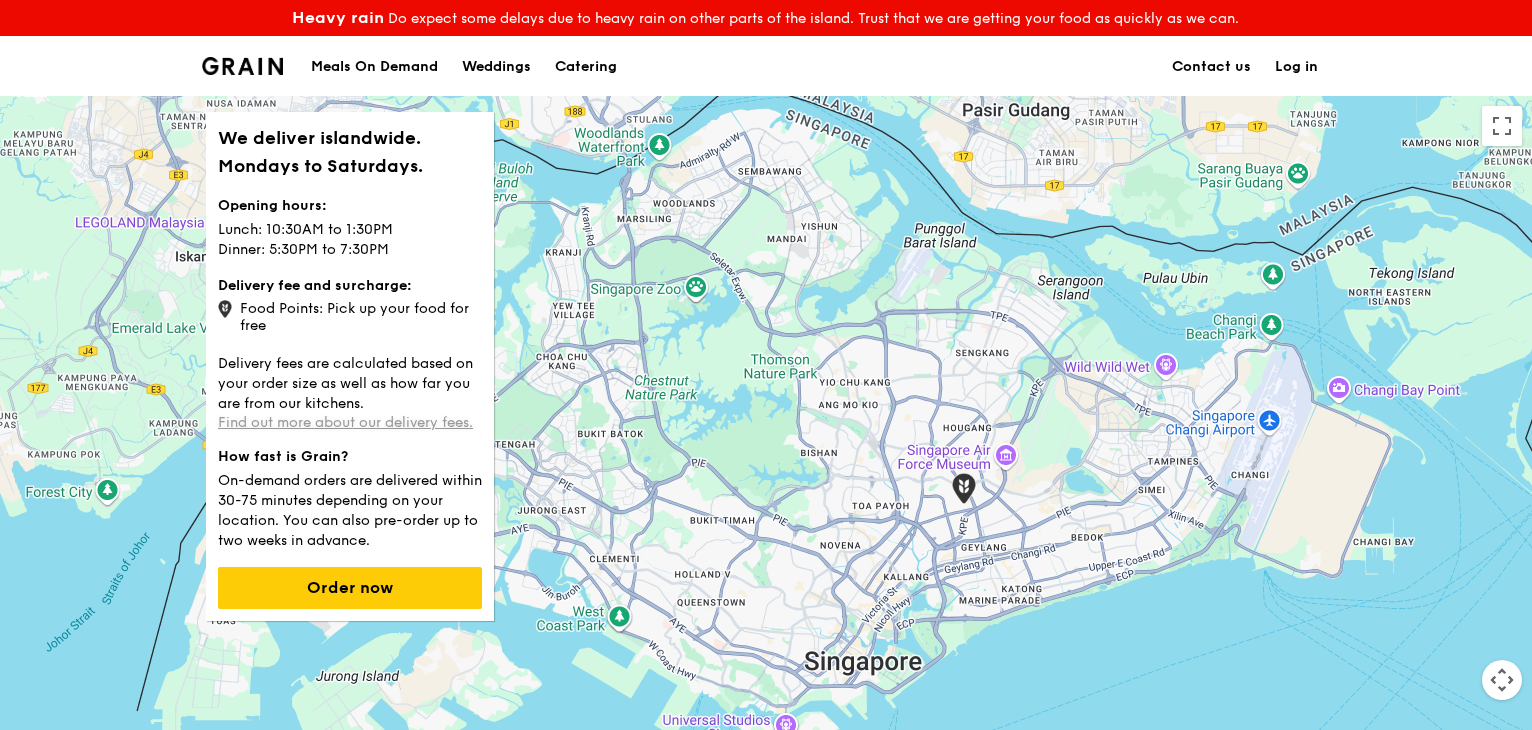click on "Find out more about our delivery fees." at bounding box center (345, 422) 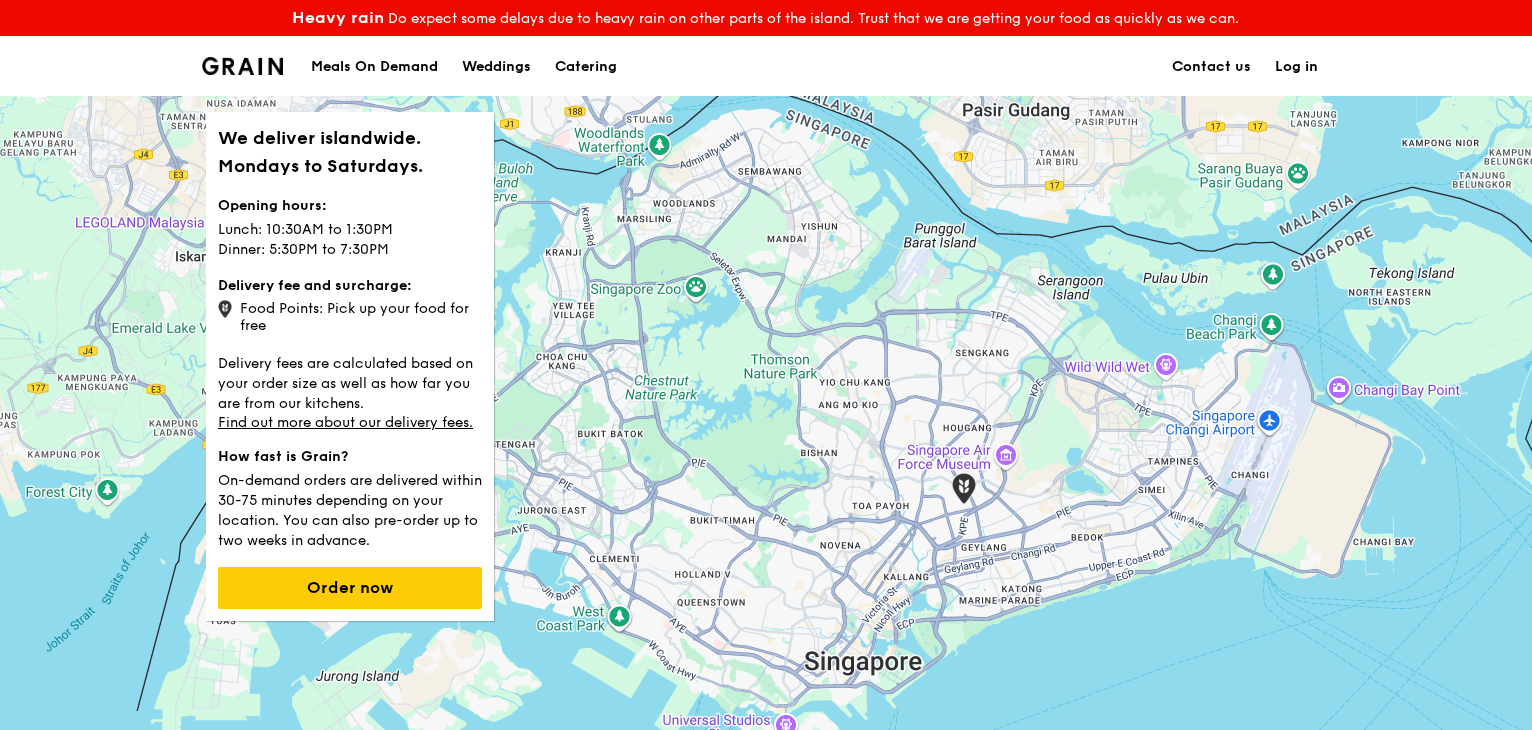 scroll, scrollTop: 0, scrollLeft: 0, axis: both 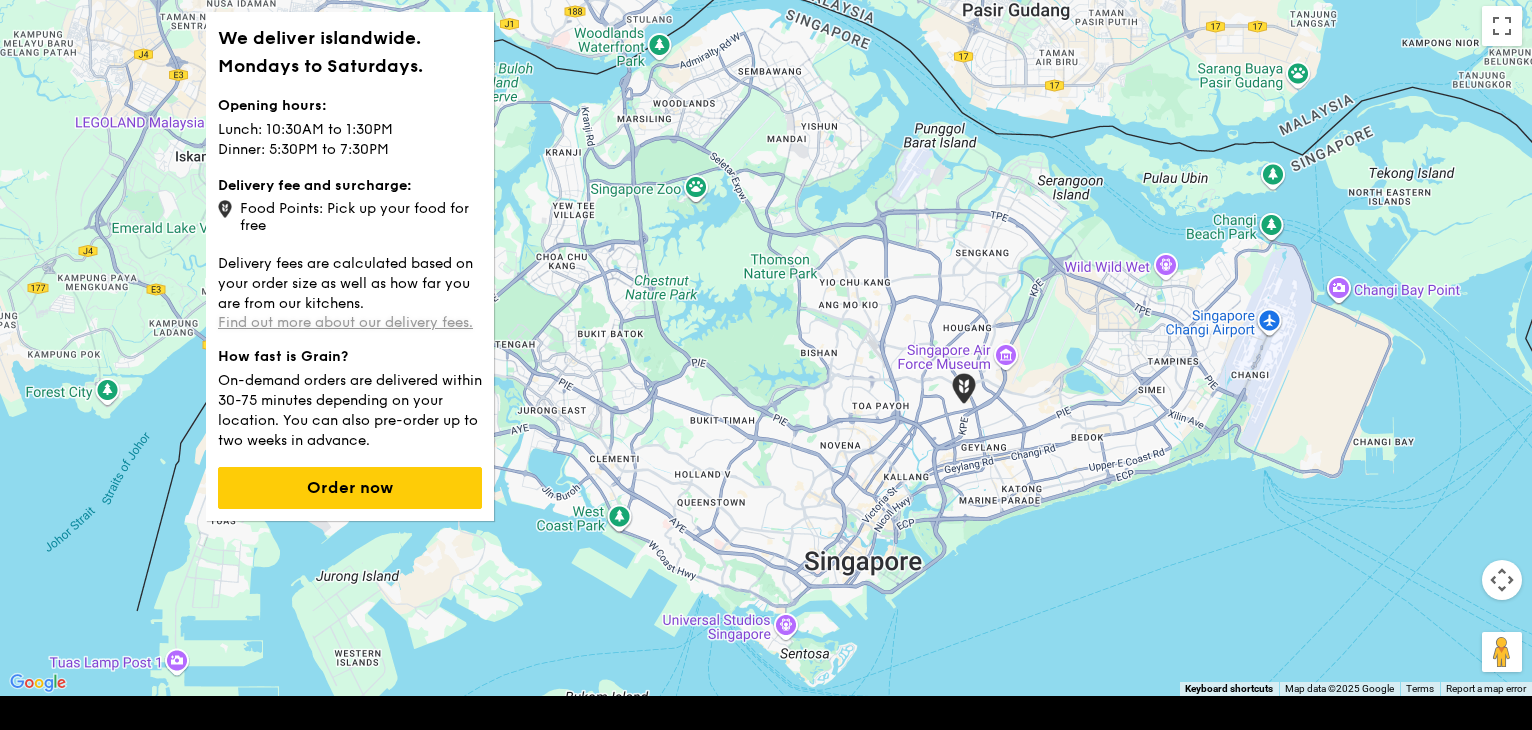 click on "Find out more about our delivery fees." at bounding box center [345, 322] 